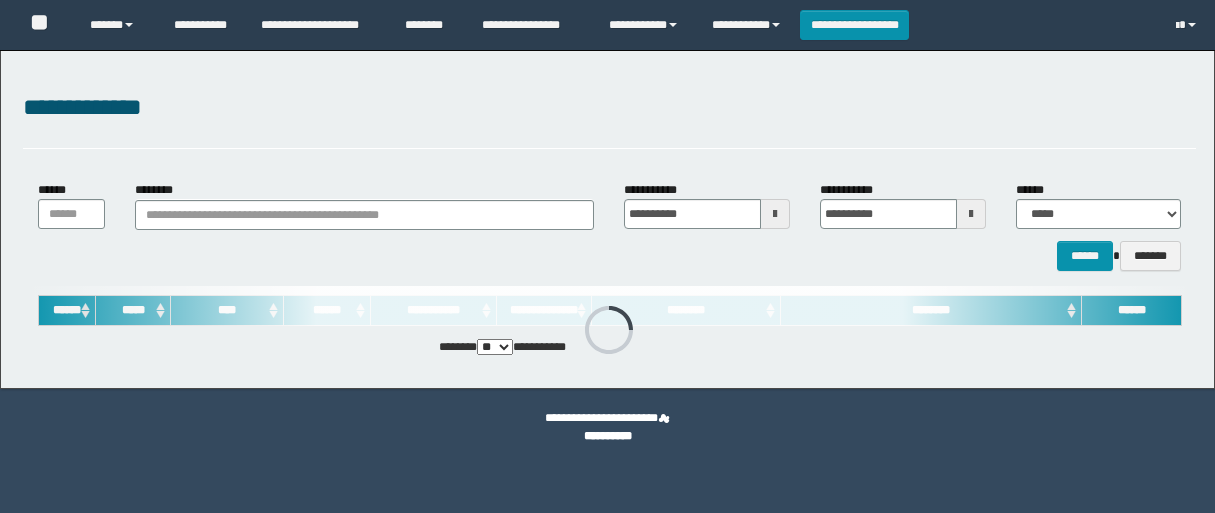 scroll, scrollTop: 0, scrollLeft: 0, axis: both 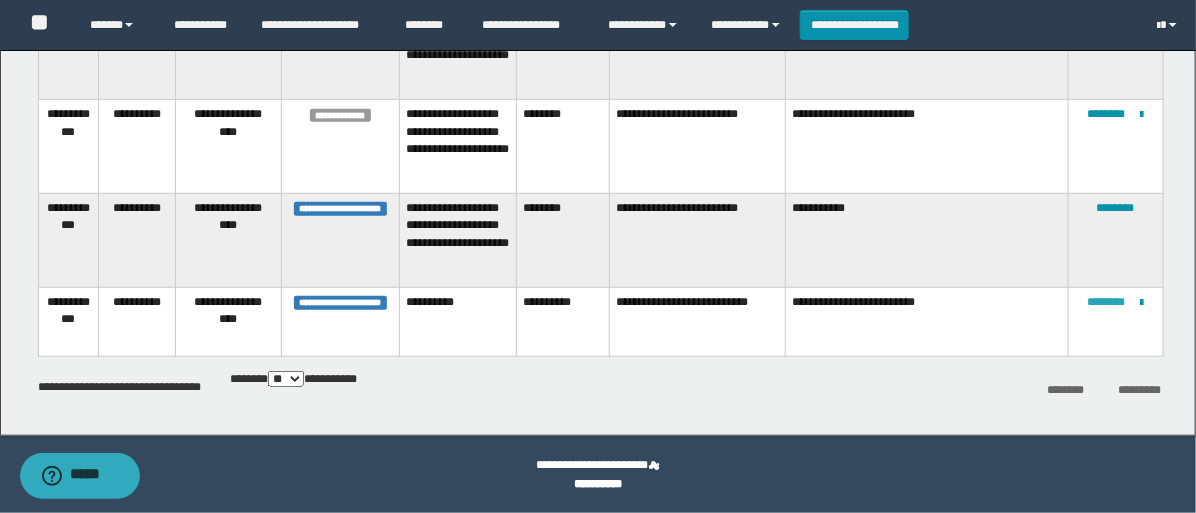 click on "********" at bounding box center [1107, 302] 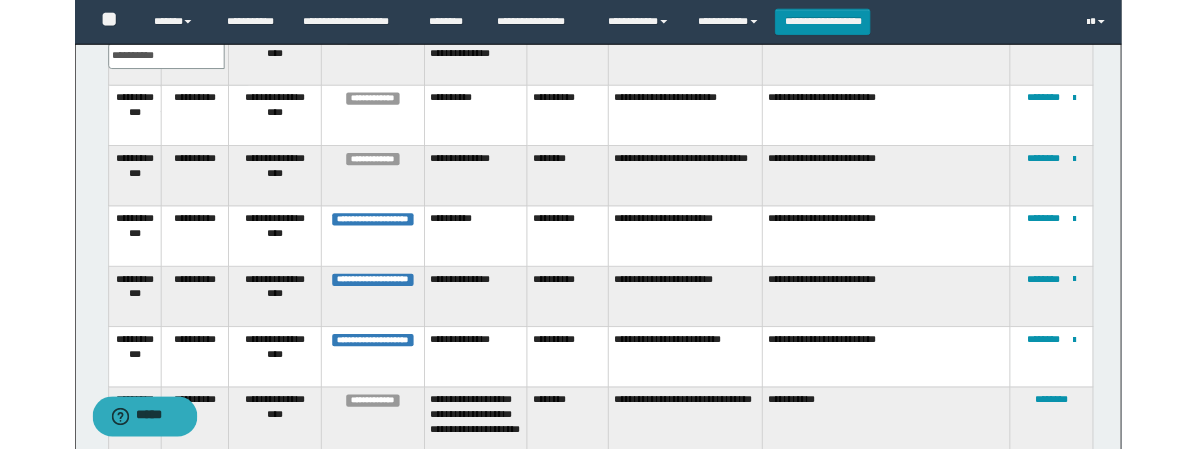 scroll, scrollTop: 287, scrollLeft: 0, axis: vertical 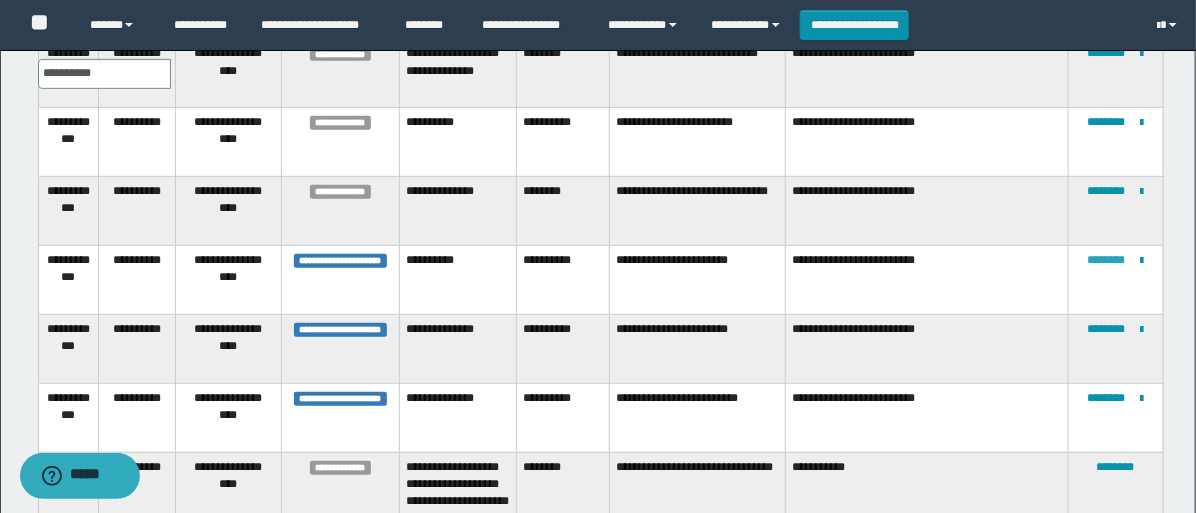 click on "********" at bounding box center [1107, 260] 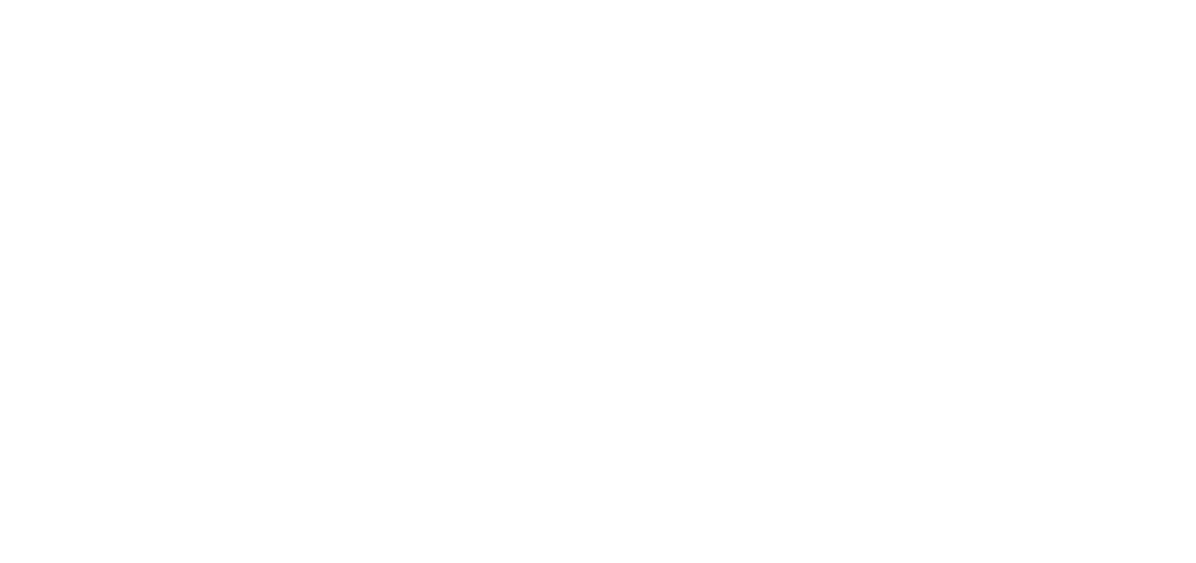 scroll, scrollTop: 0, scrollLeft: 0, axis: both 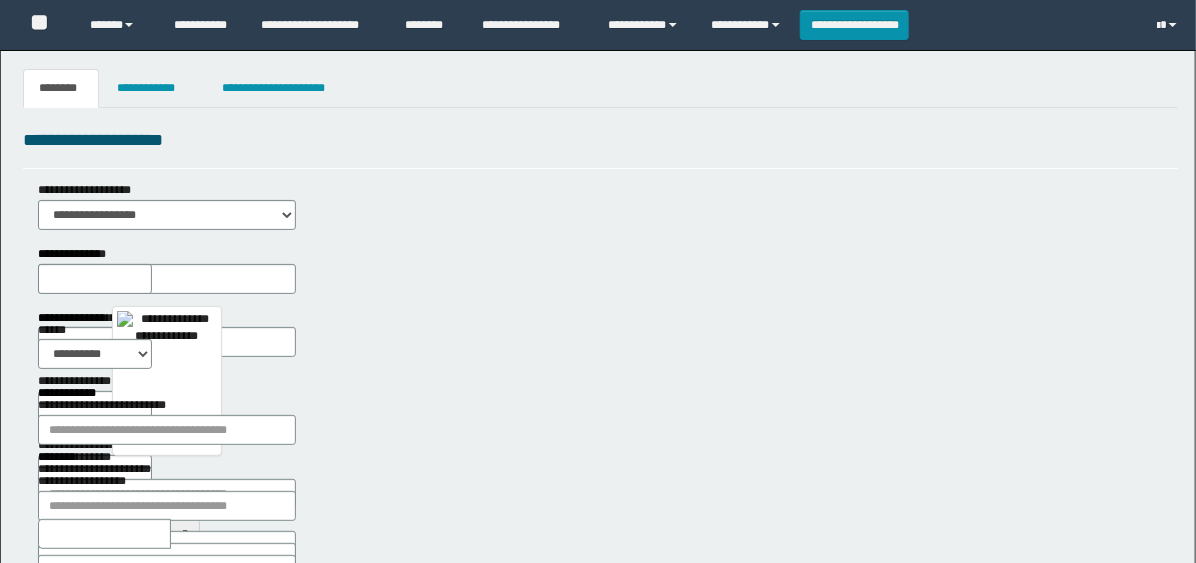 type 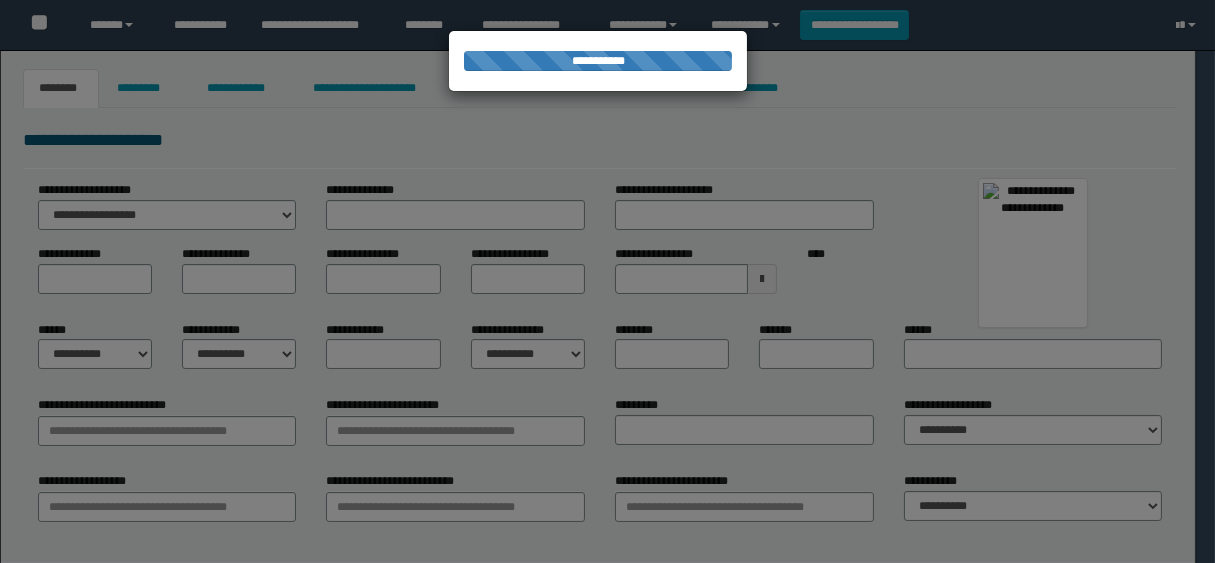 select on "*" 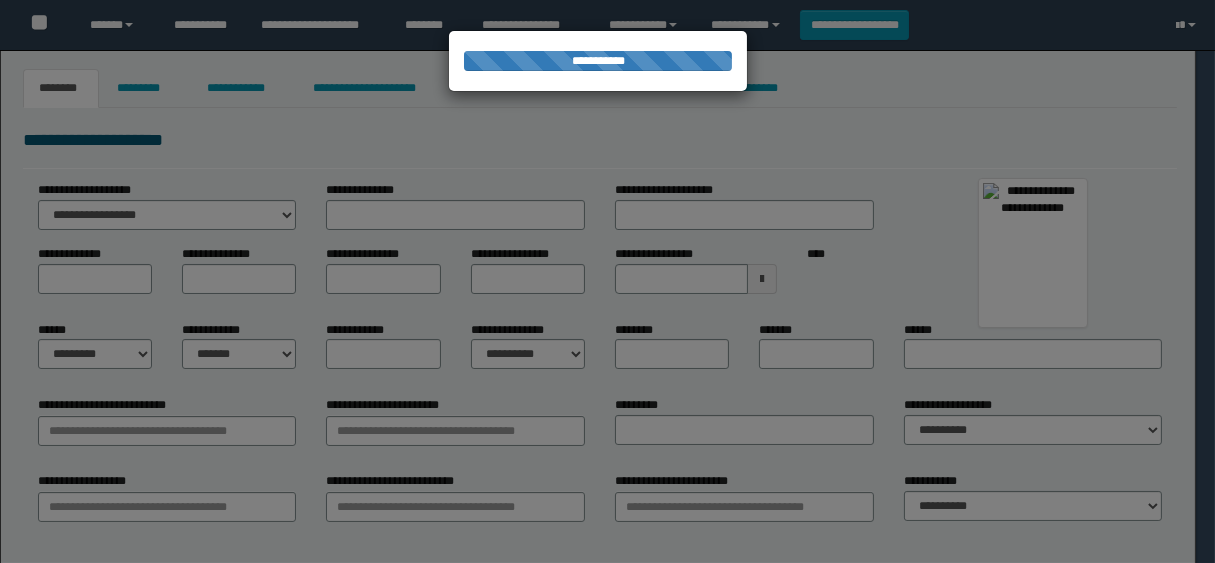type on "*" 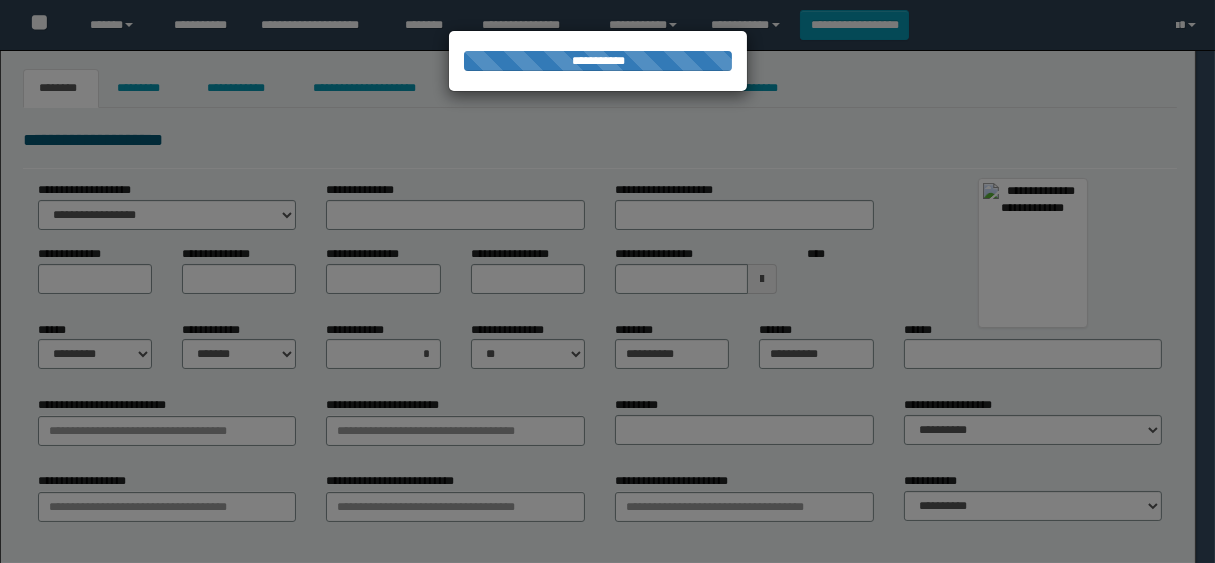 type on "**********" 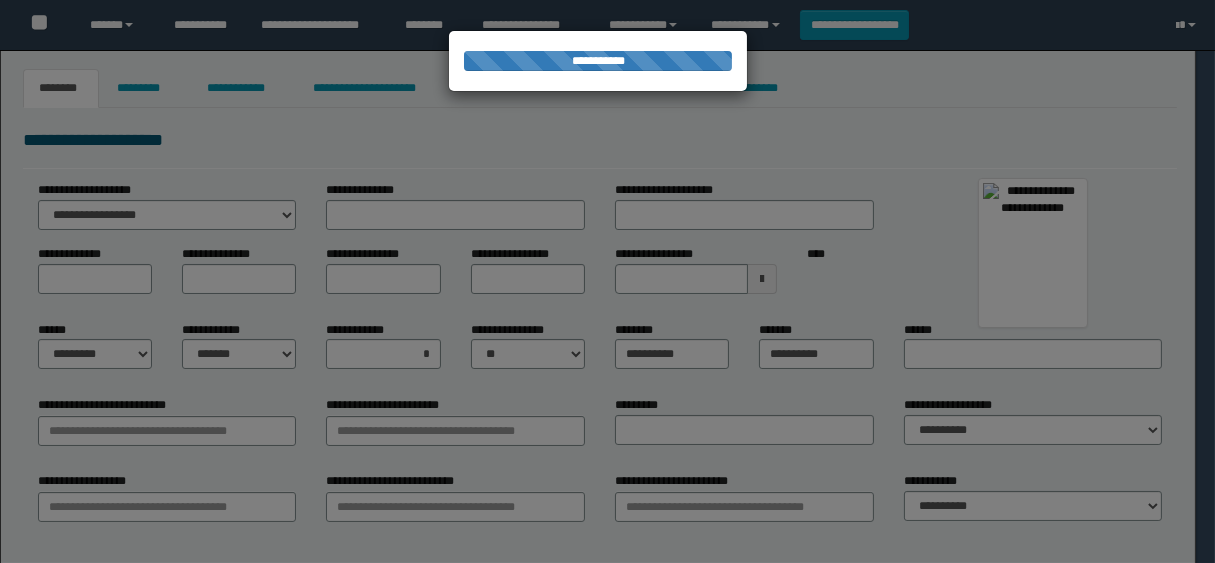 select on "*" 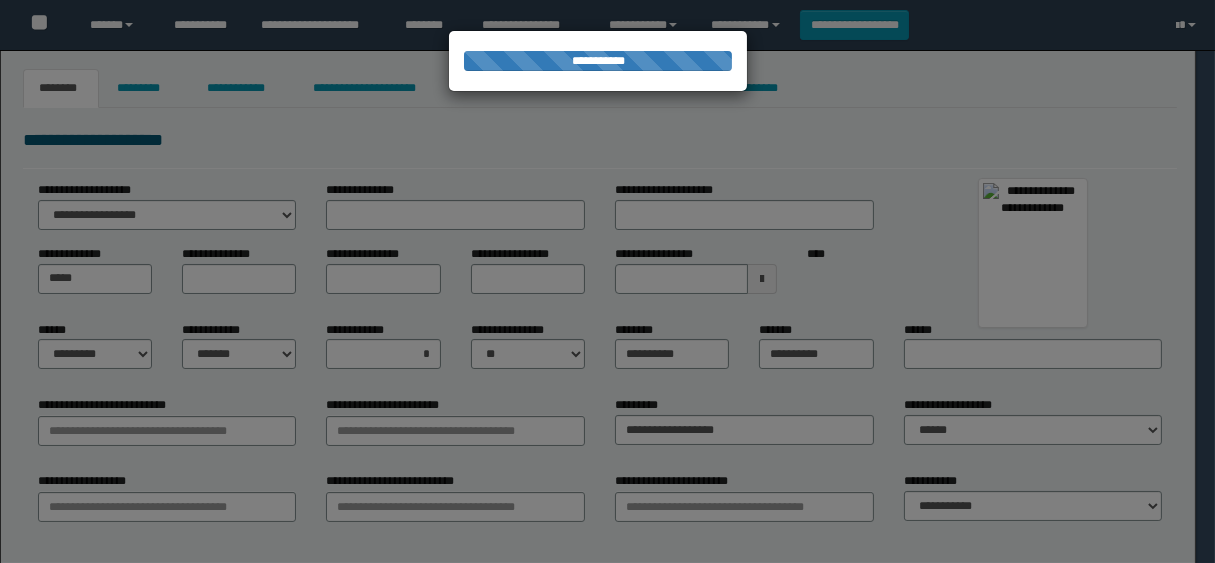 type on "****" 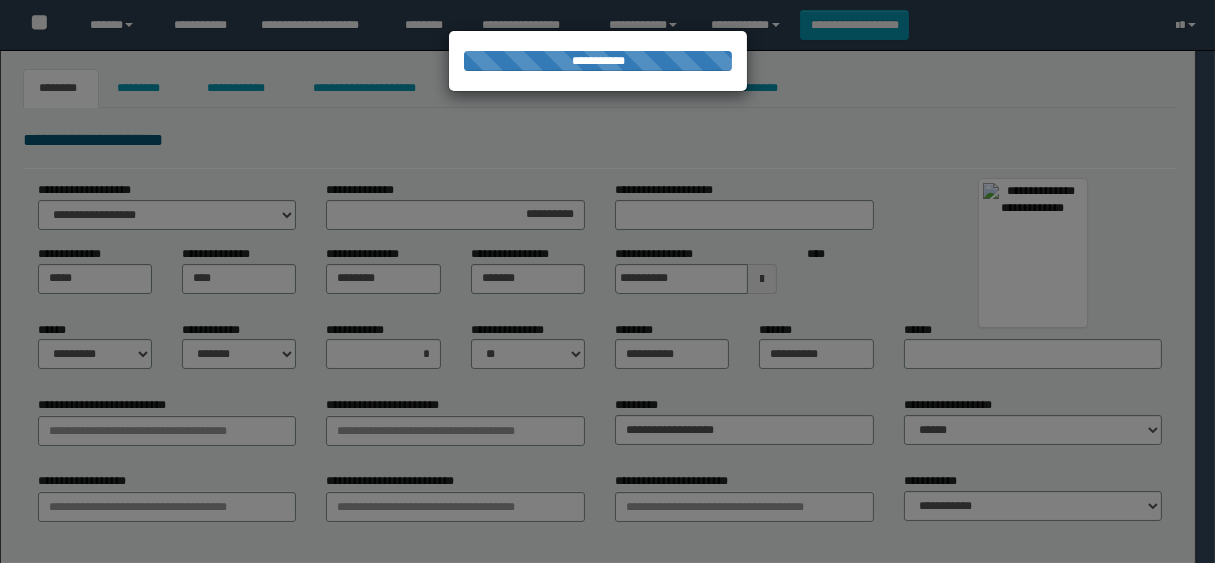 type on "********" 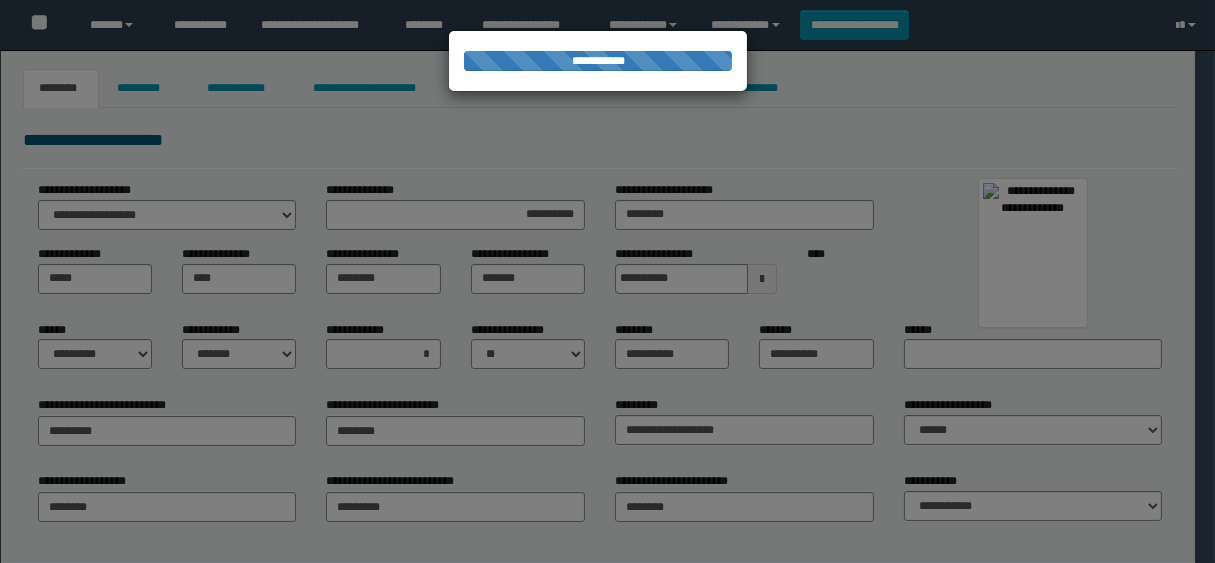 type on "********" 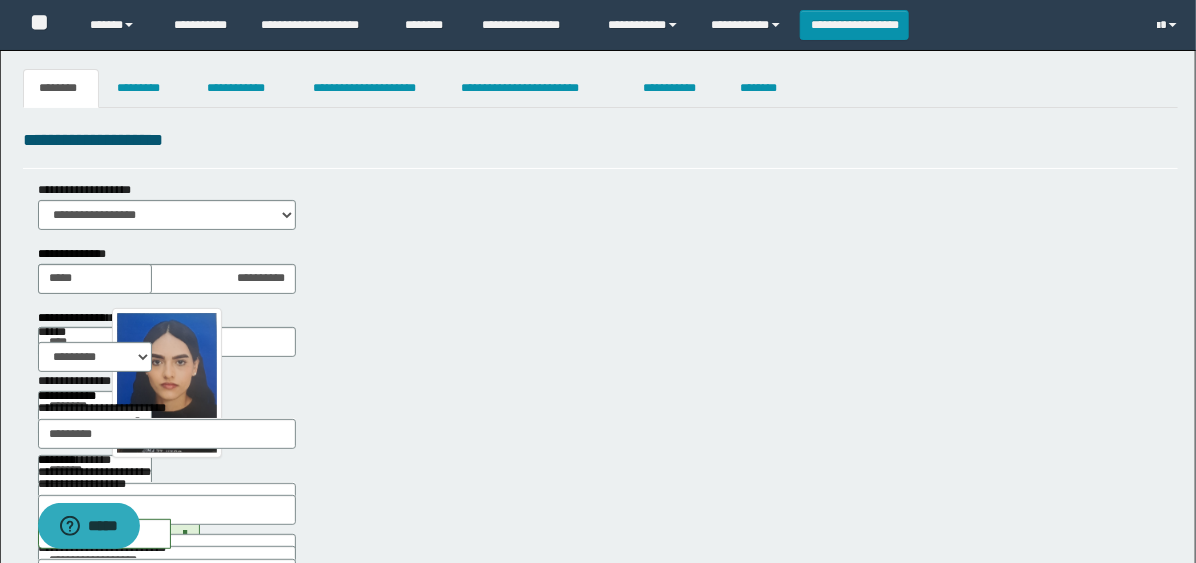 scroll, scrollTop: 0, scrollLeft: 0, axis: both 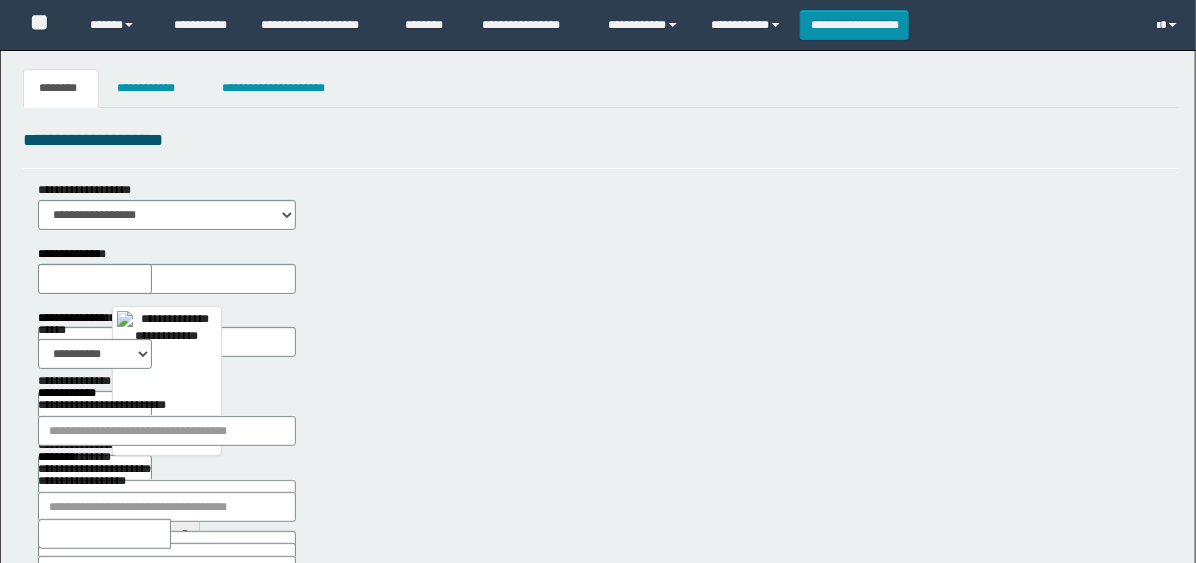 type 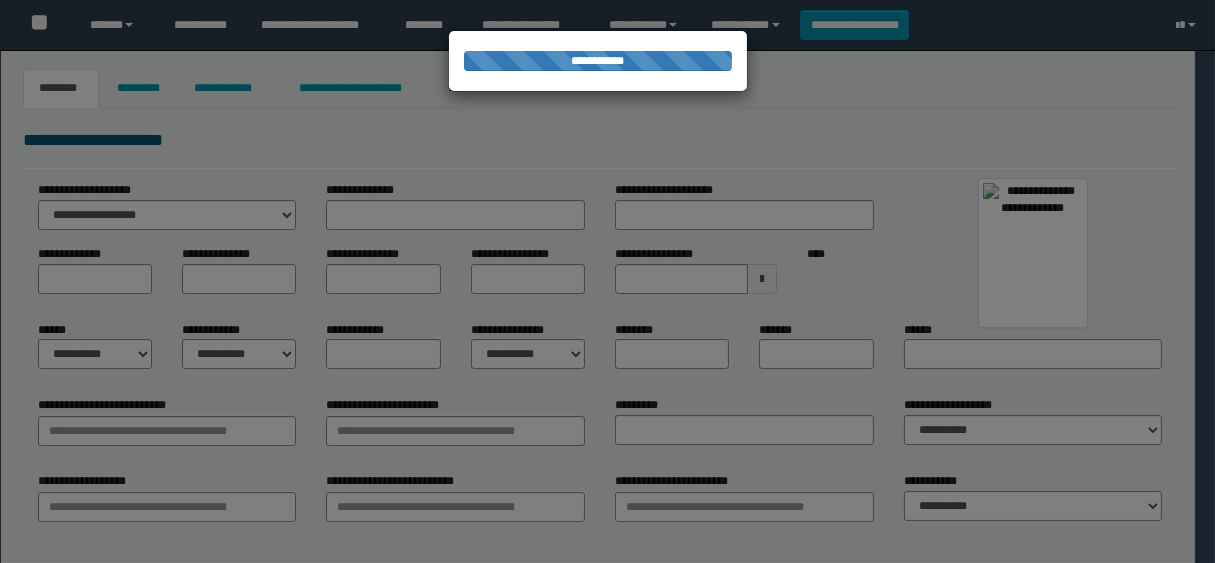 type on "**********" 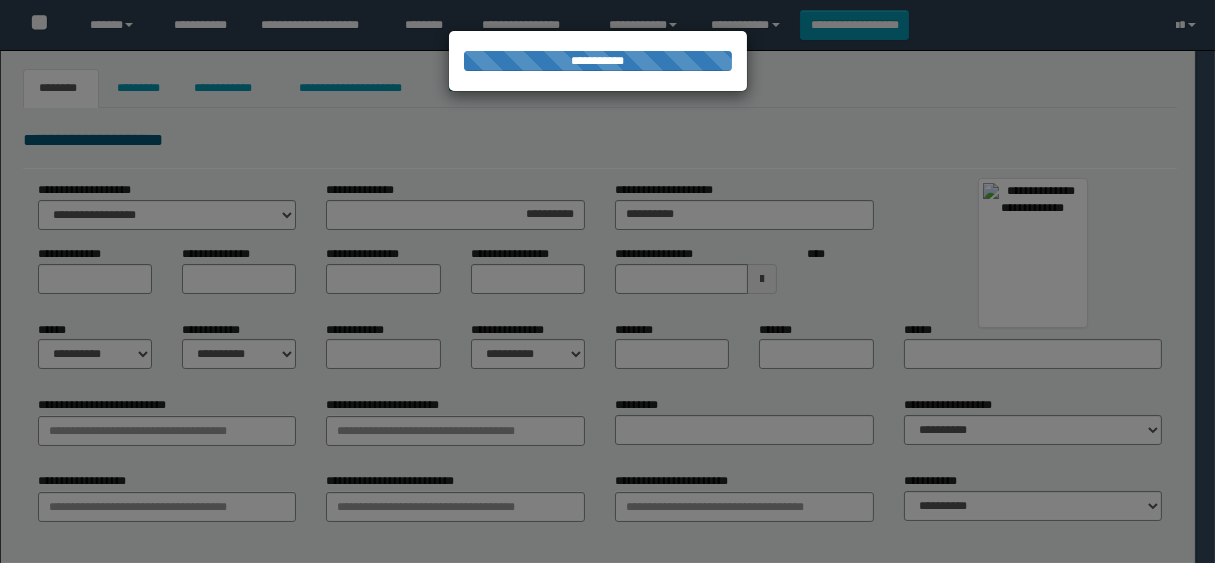 type on "****" 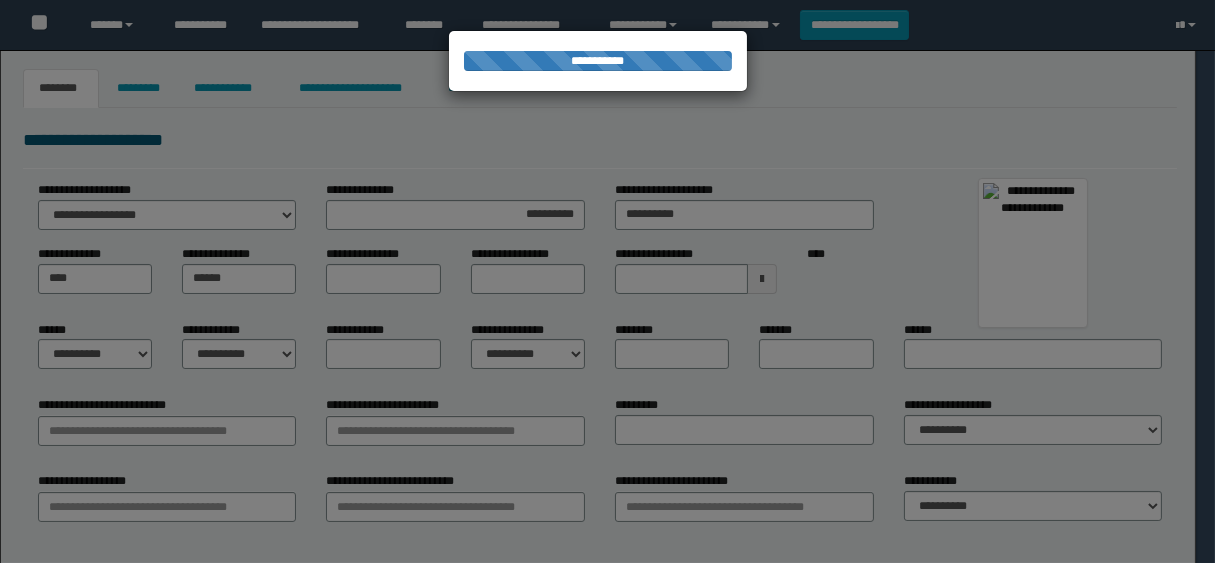 type on "*****" 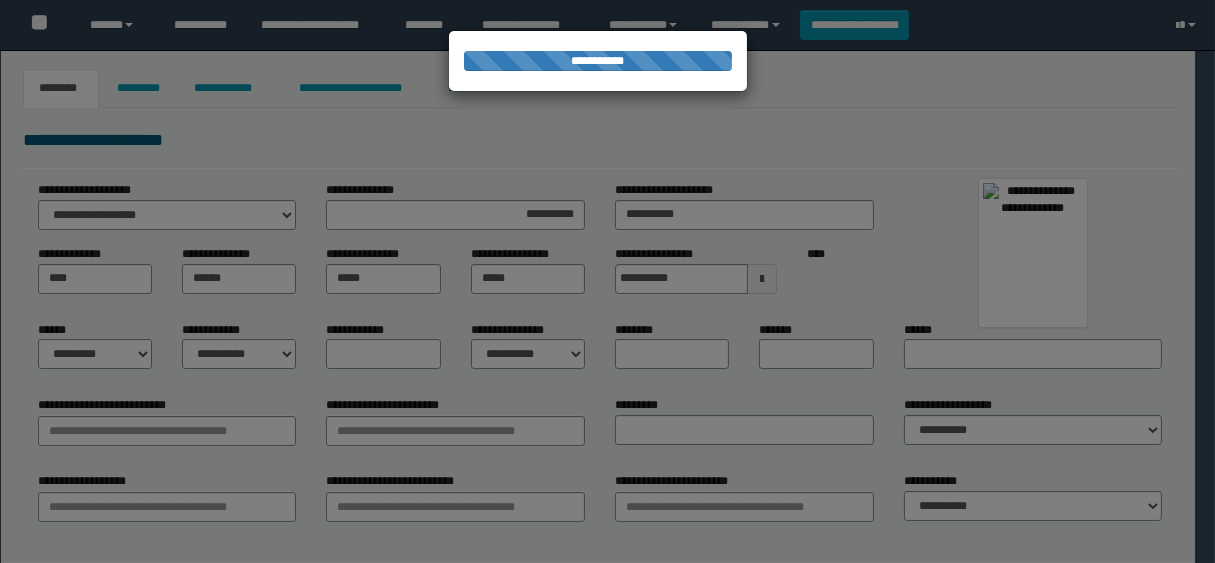 select on "*" 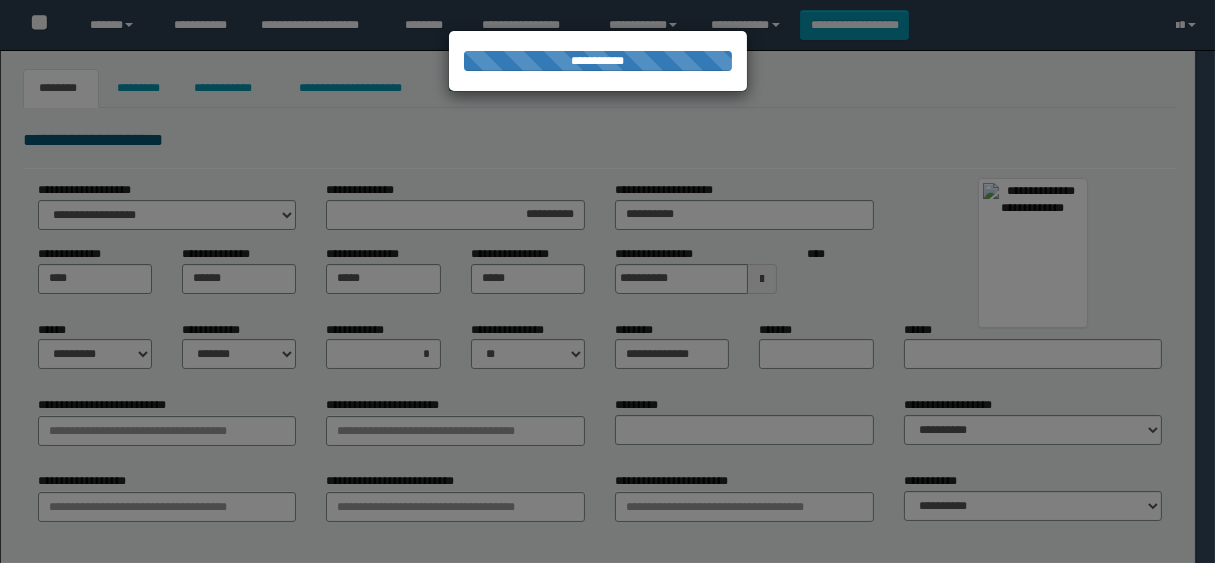 type on "**********" 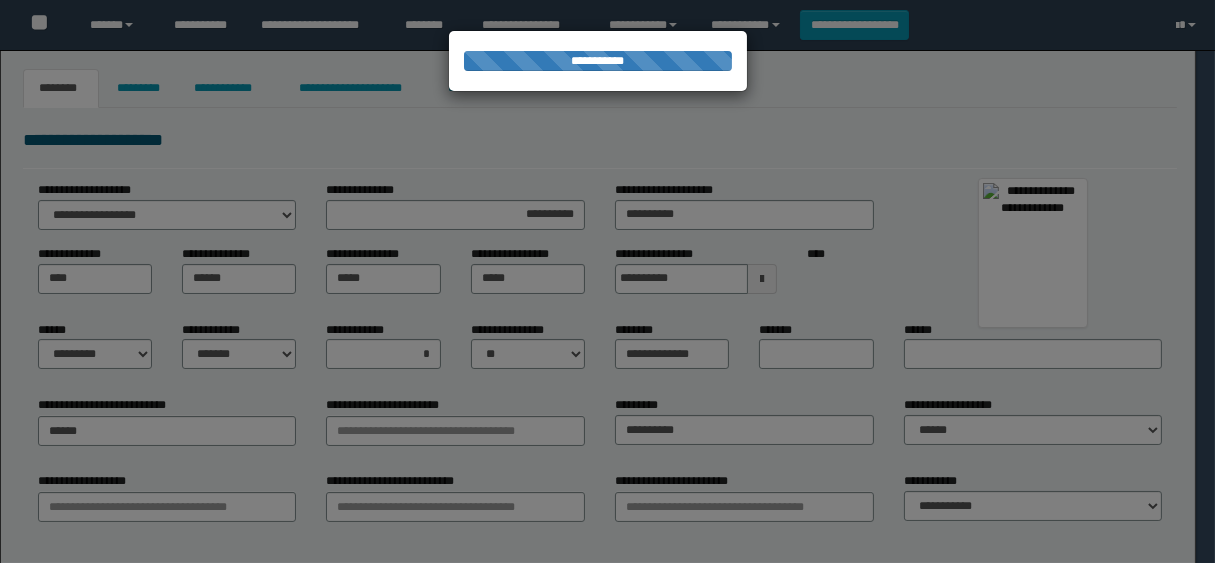 type on "*********" 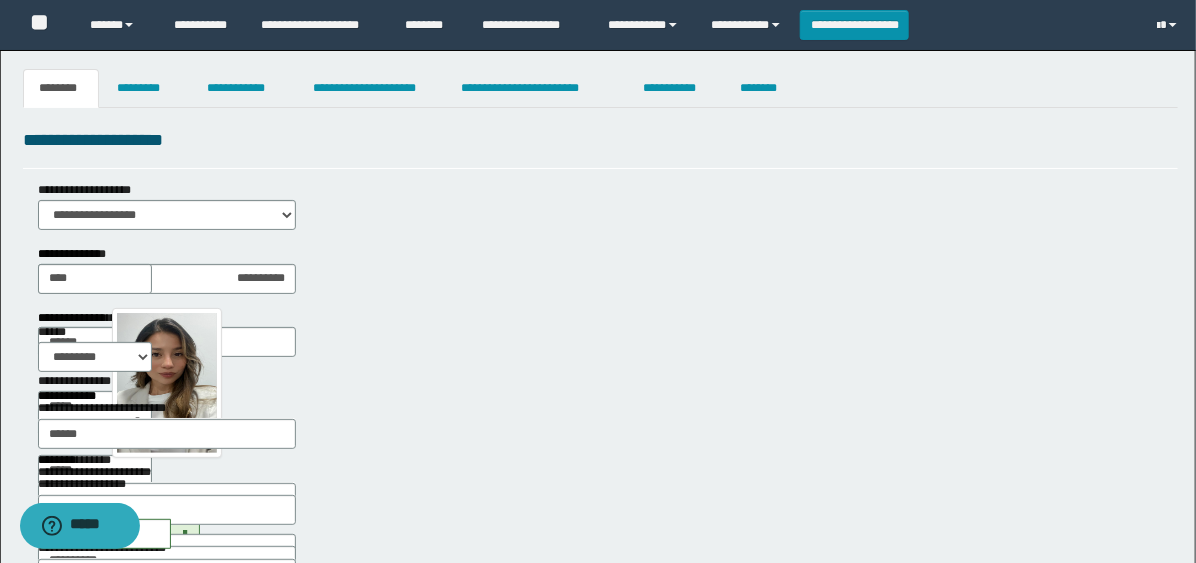 scroll, scrollTop: 0, scrollLeft: 0, axis: both 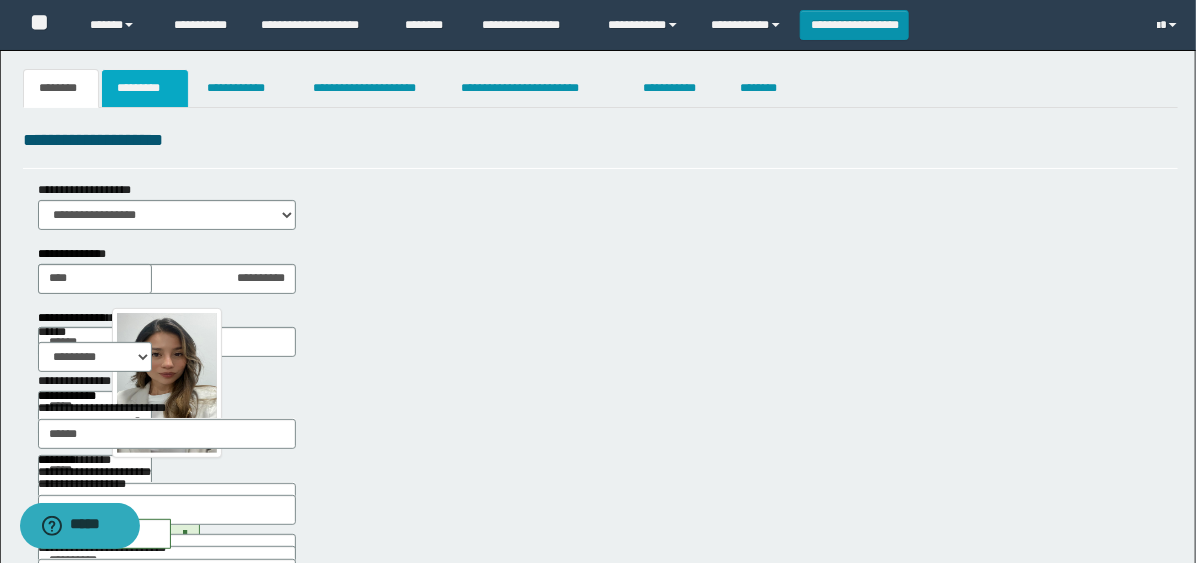 click on "*********" at bounding box center (145, 88) 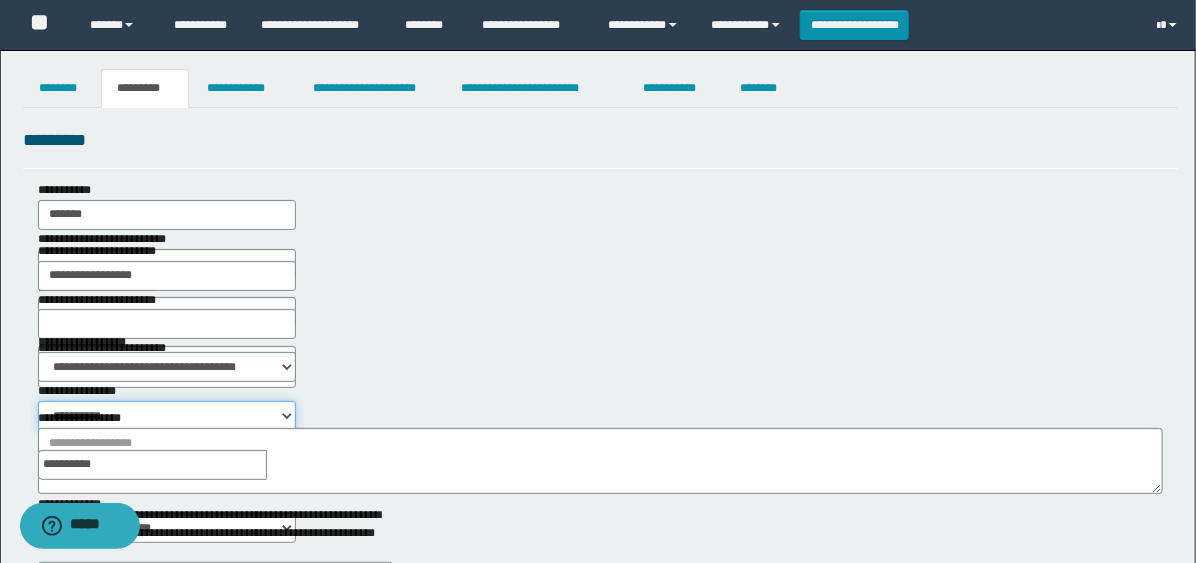drag, startPoint x: 492, startPoint y: 369, endPoint x: 525, endPoint y: 380, distance: 34.785053 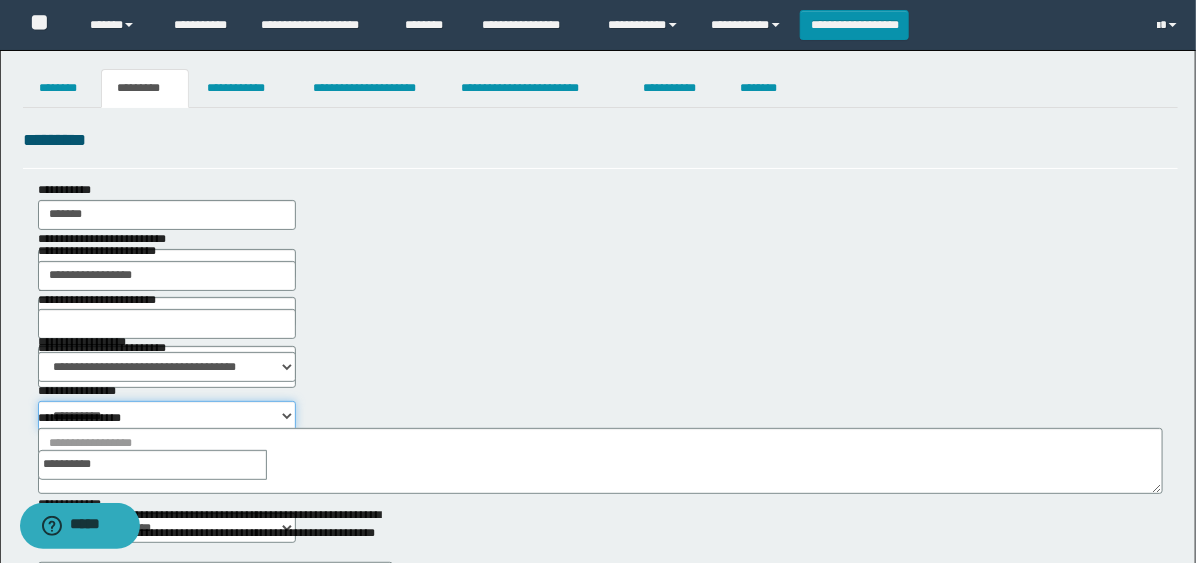click on "**********" at bounding box center [167, 416] 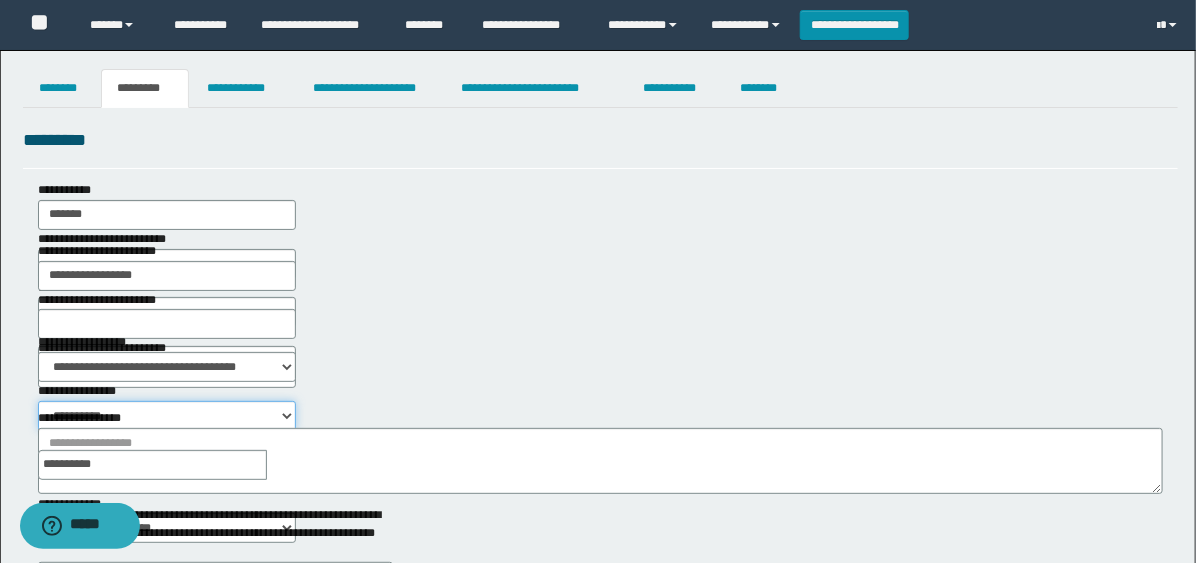 select on "****" 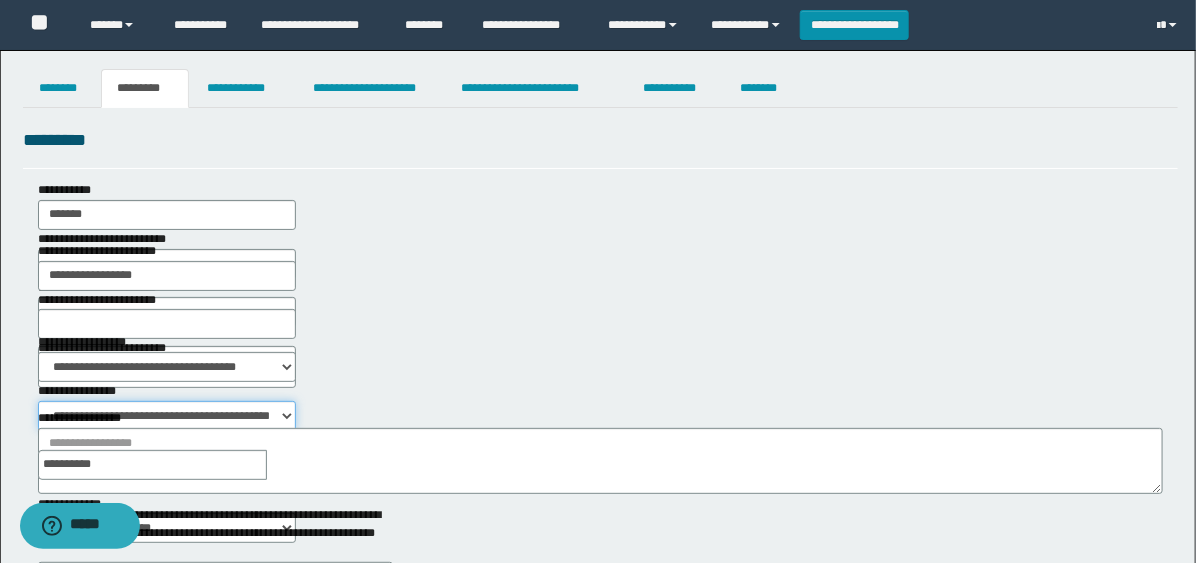 click on "**********" at bounding box center (167, 416) 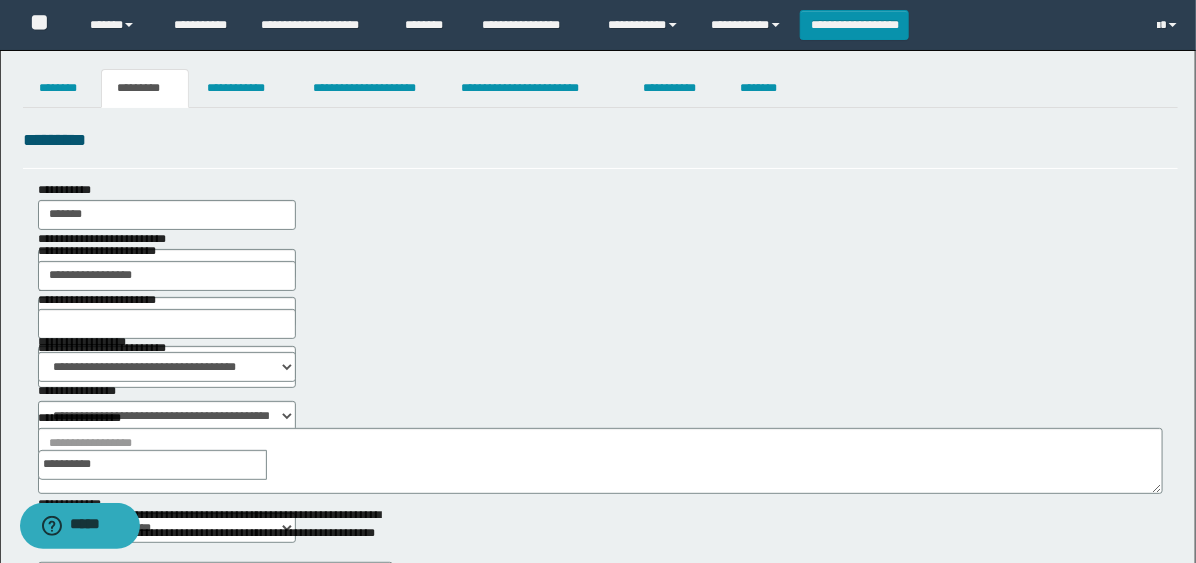 click at bounding box center [281, 465] 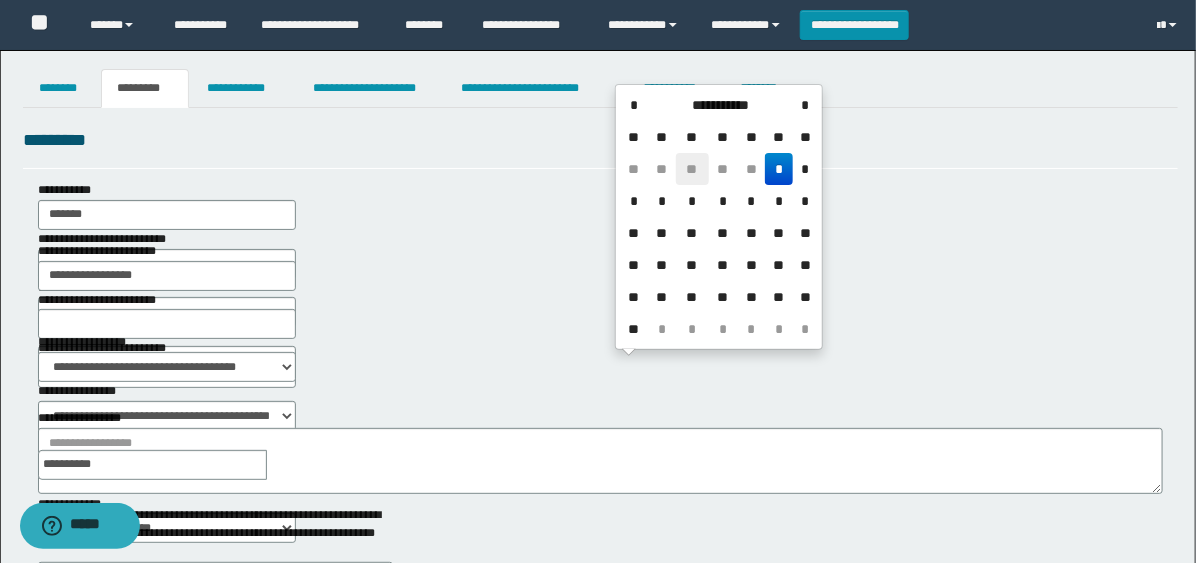 click on "**" at bounding box center (692, 169) 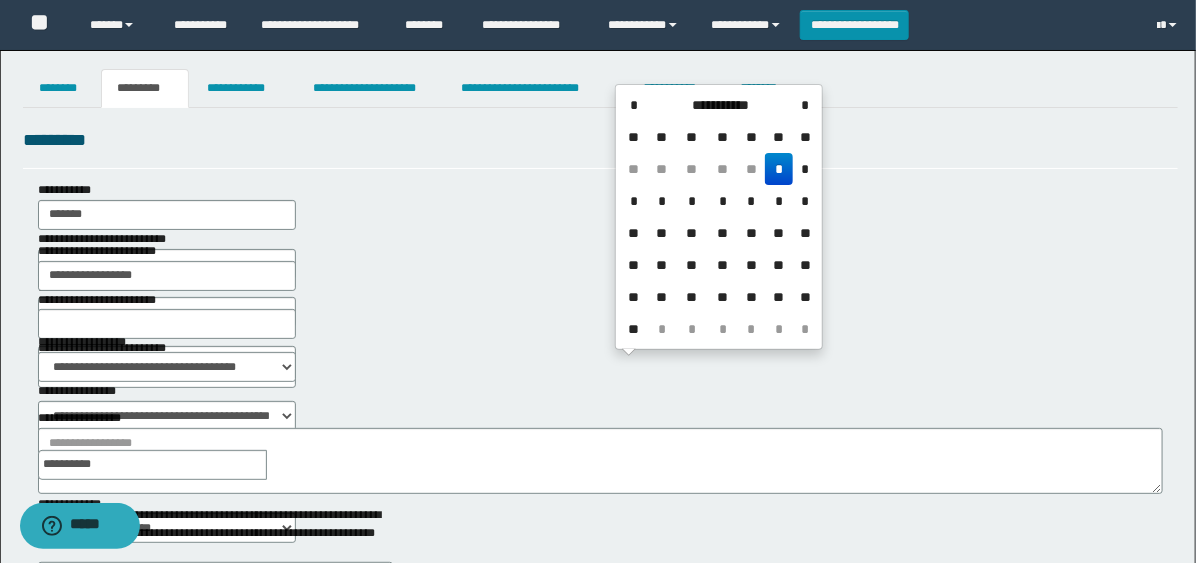 type on "**********" 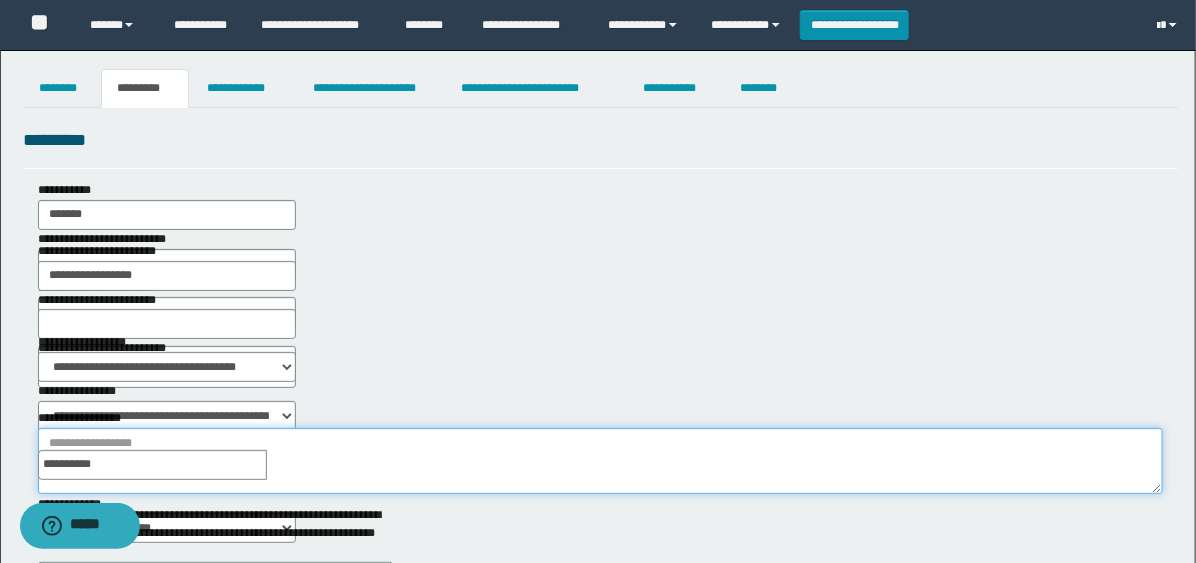 click on "**********" at bounding box center [600, 461] 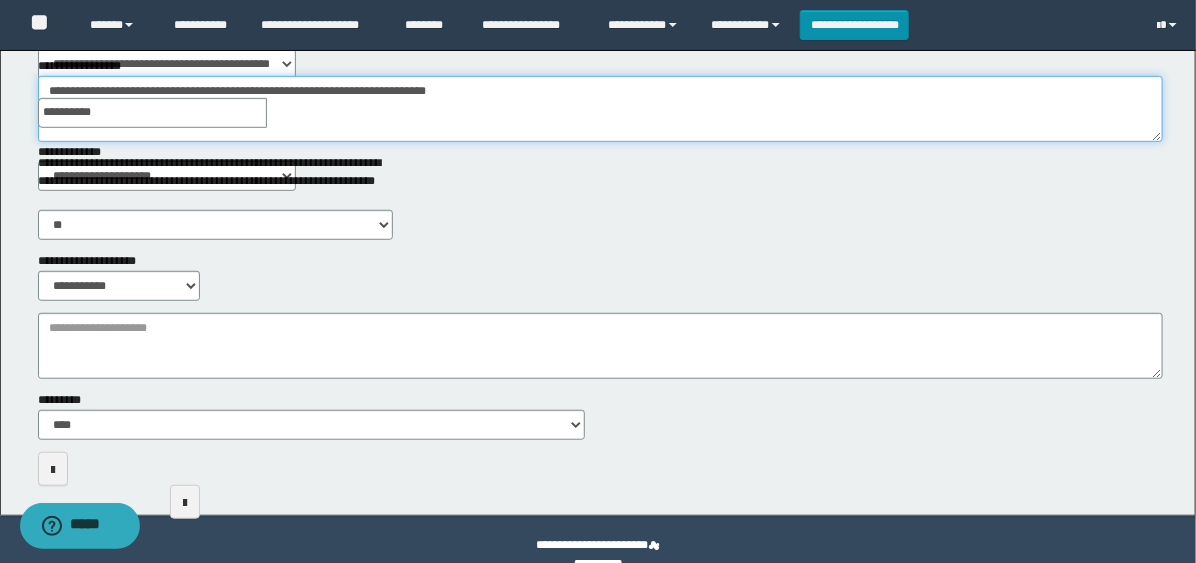 scroll, scrollTop: 383, scrollLeft: 0, axis: vertical 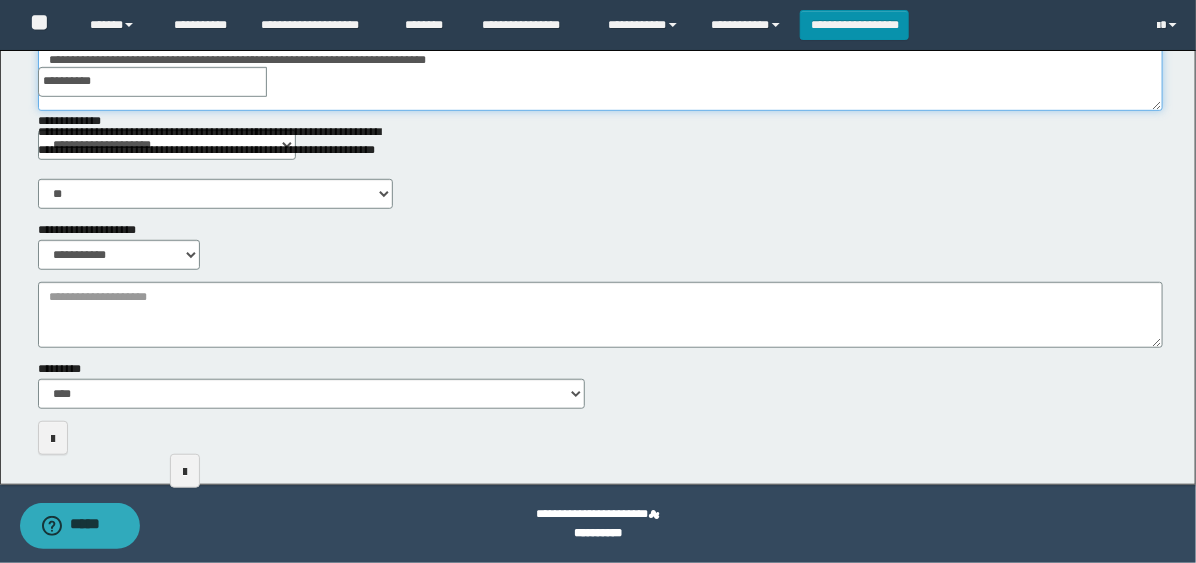 type on "**********" 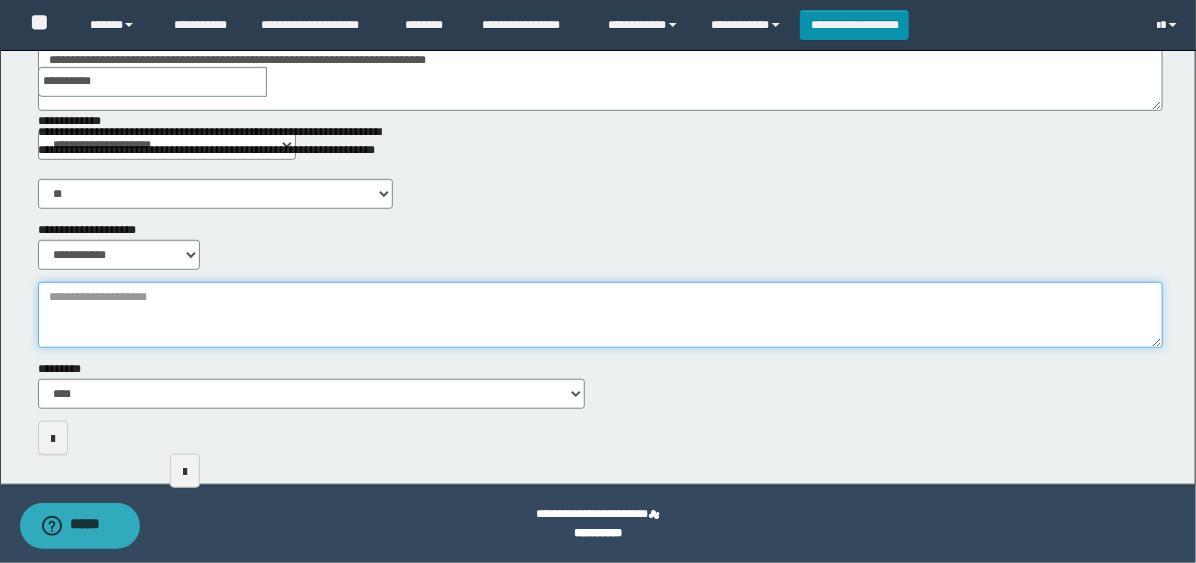click on "**********" at bounding box center (600, 315) 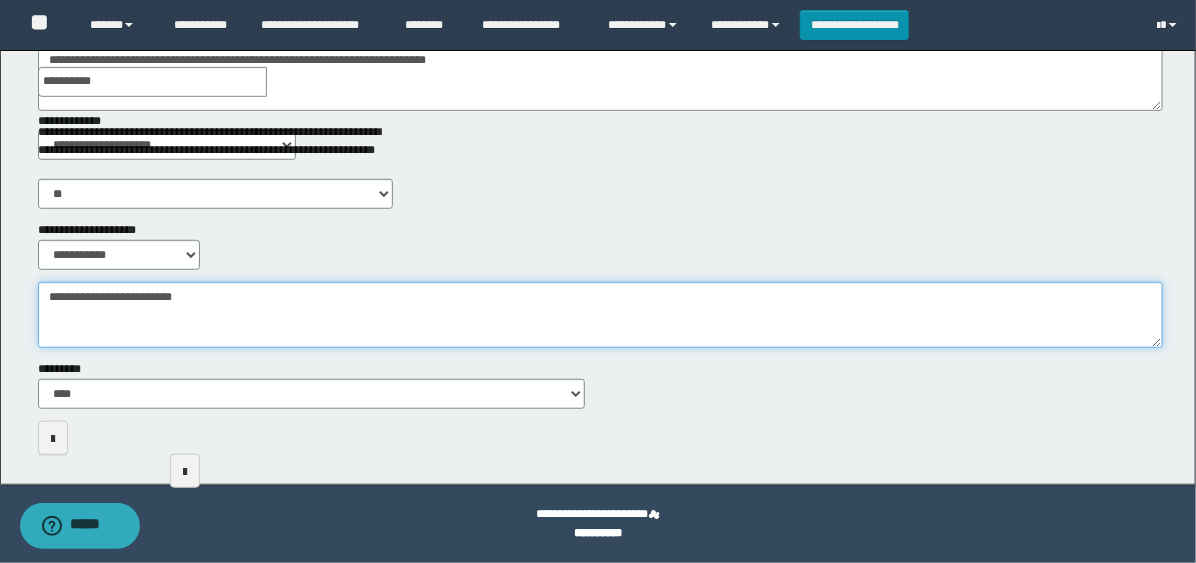 type on "**********" 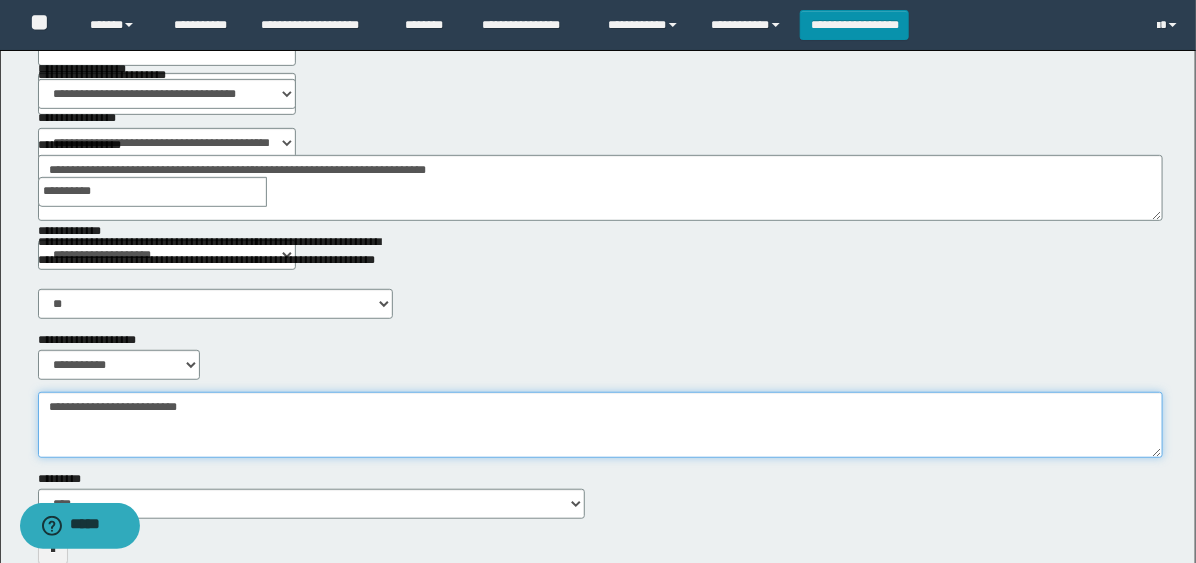 scroll, scrollTop: 272, scrollLeft: 0, axis: vertical 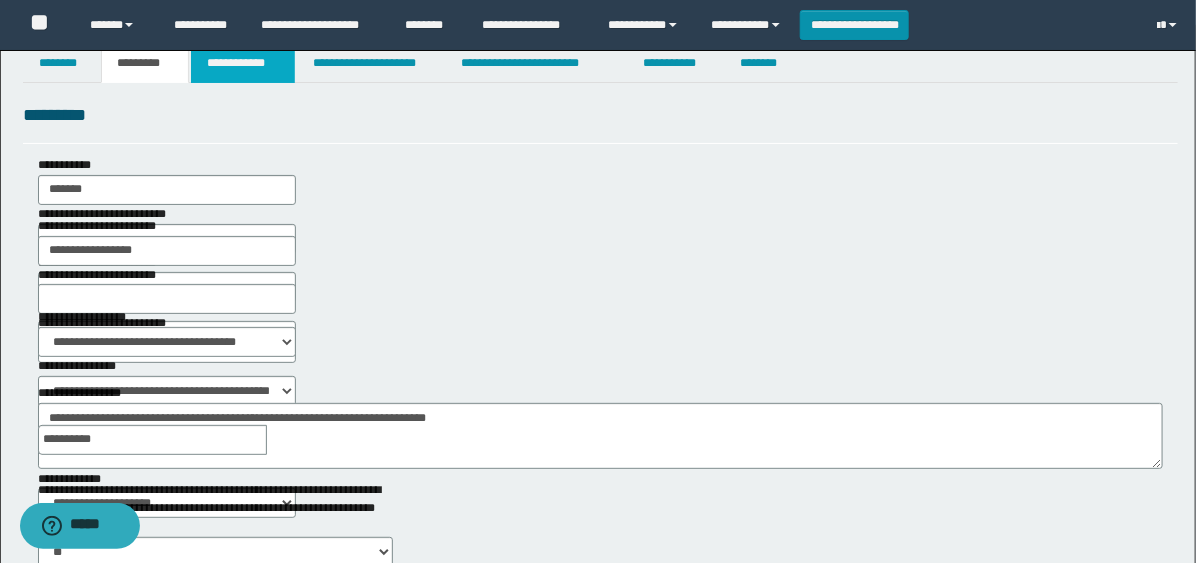 click on "**********" at bounding box center [243, 63] 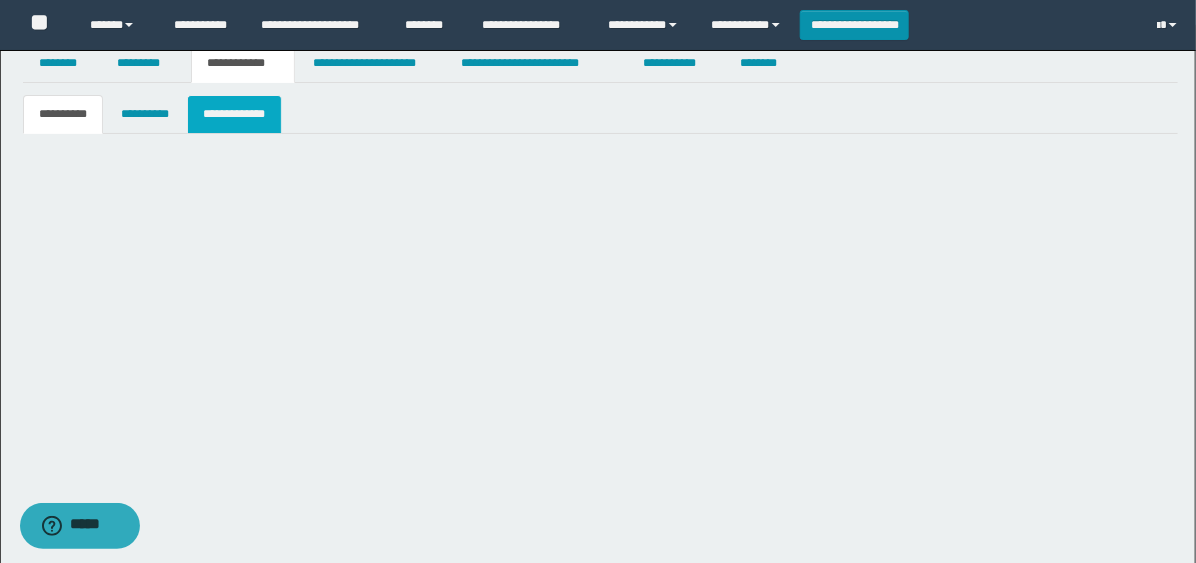 scroll, scrollTop: 0, scrollLeft: 0, axis: both 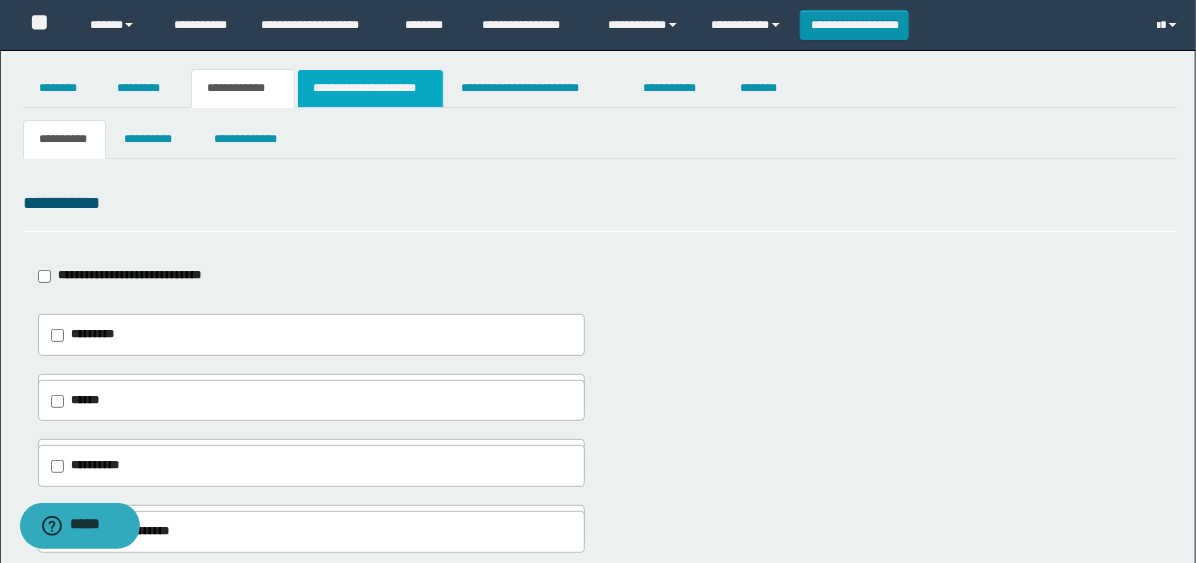 click on "**********" at bounding box center [370, 88] 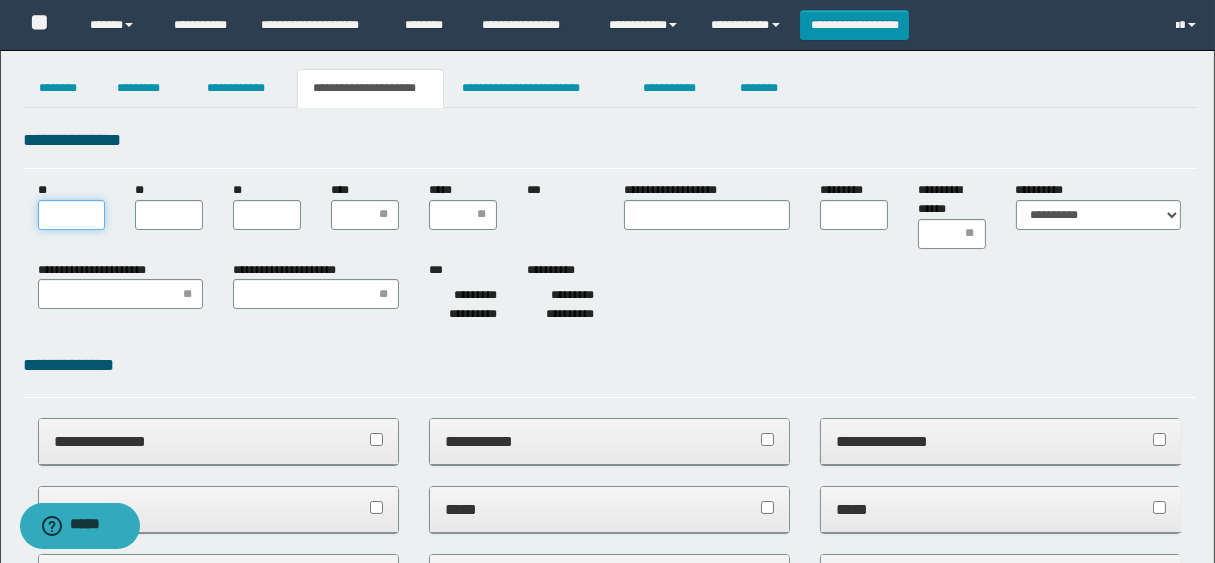 click on "**" at bounding box center (72, 215) 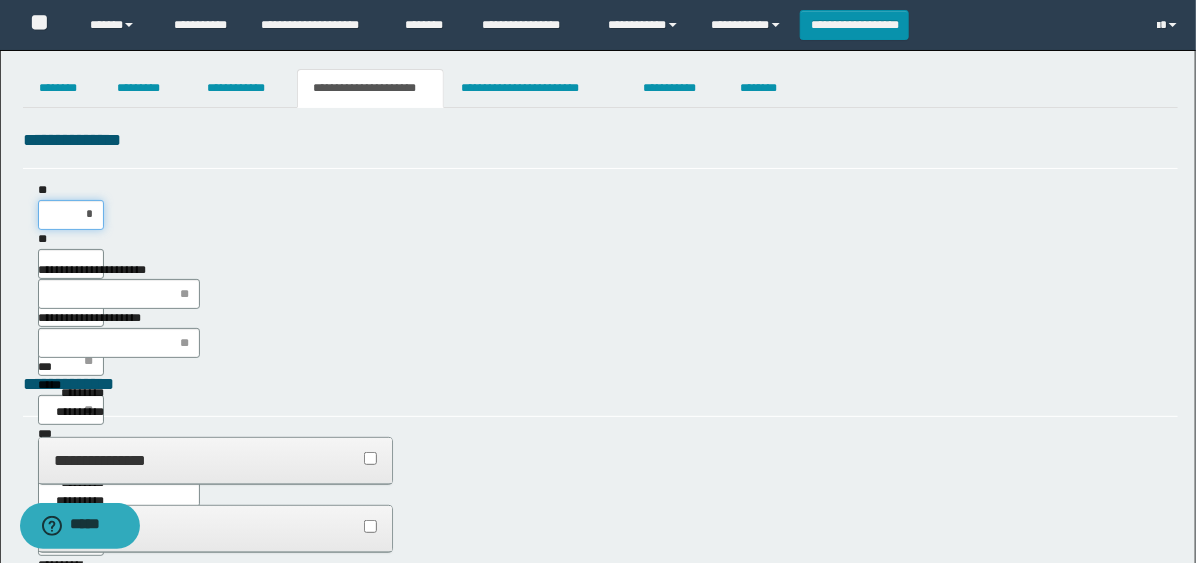 type on "**" 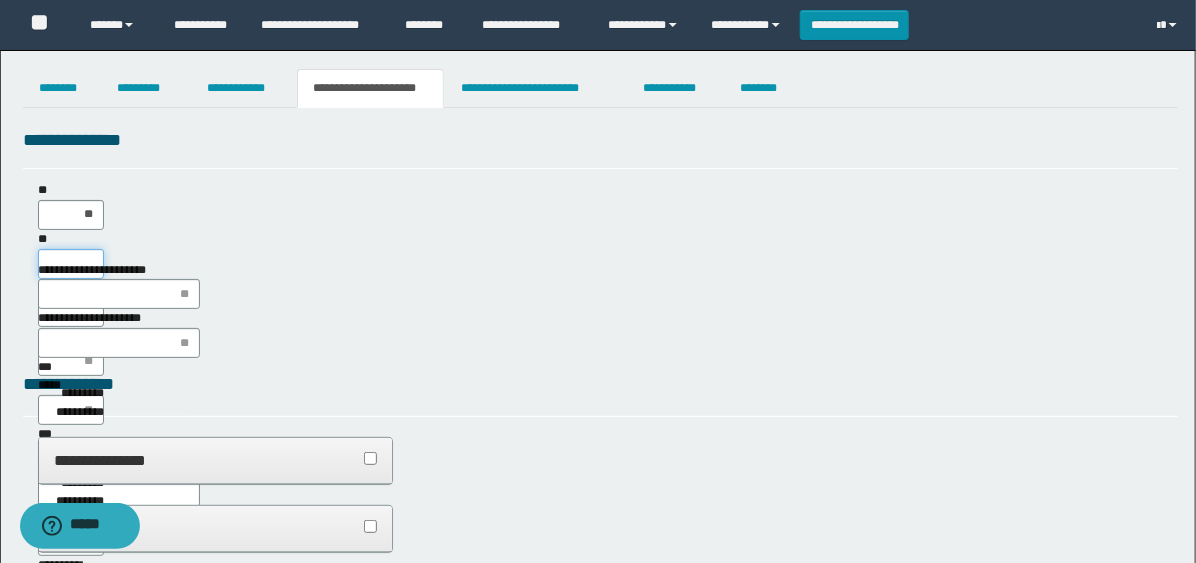scroll, scrollTop: 0, scrollLeft: 0, axis: both 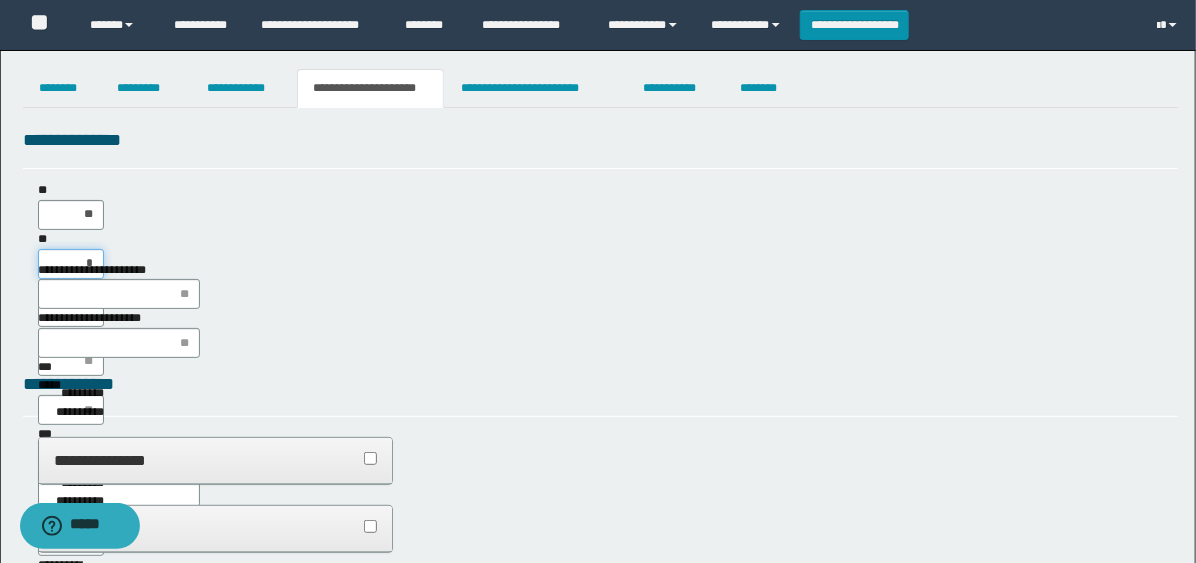 type on "**" 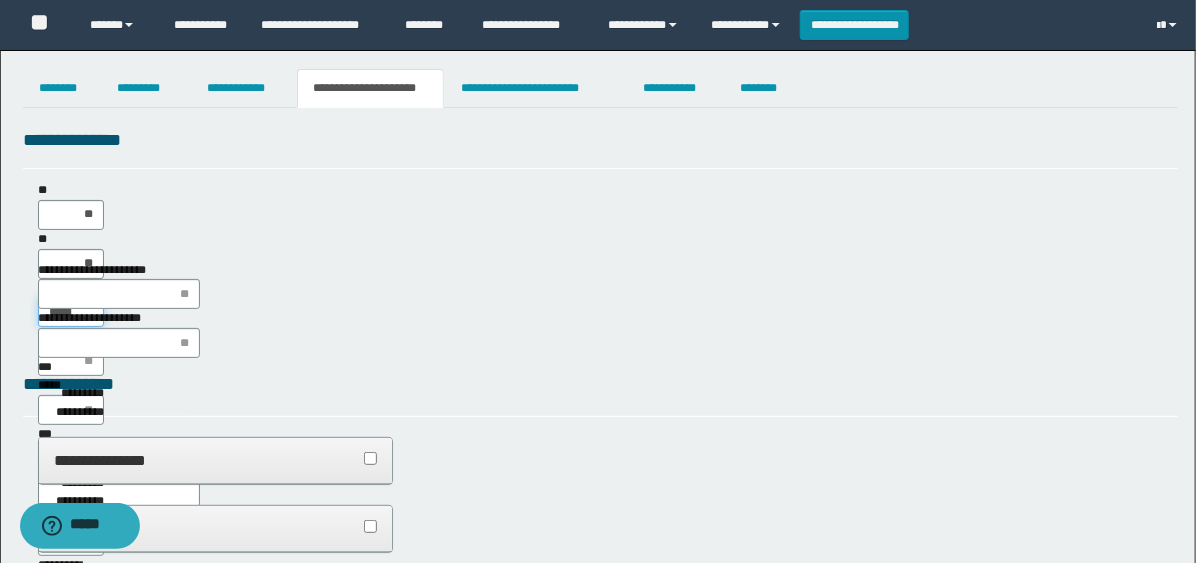 type on "******" 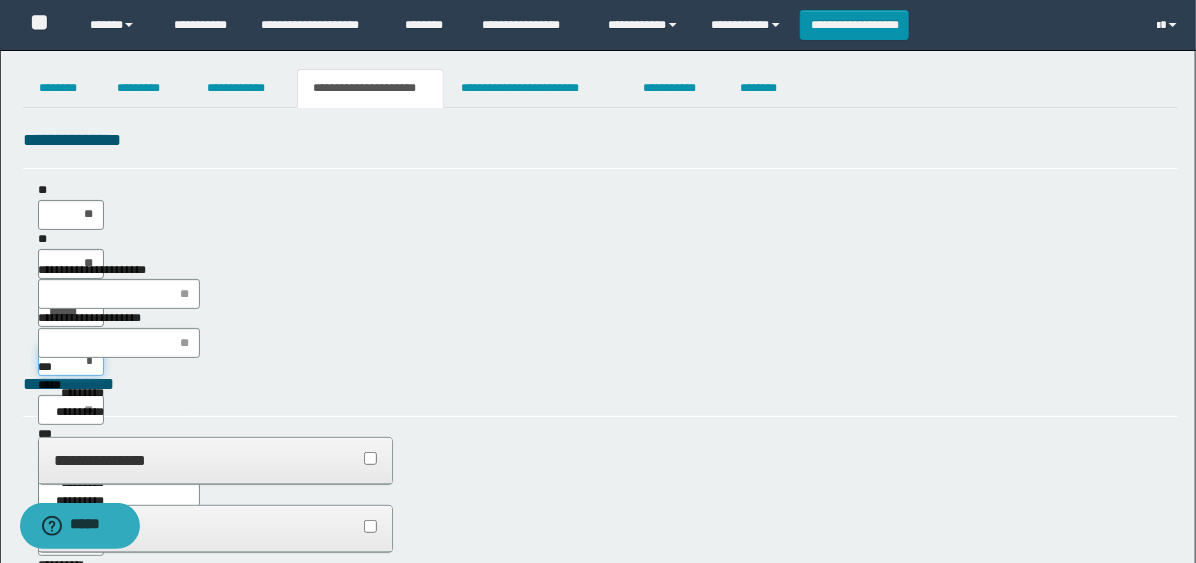 type on "**" 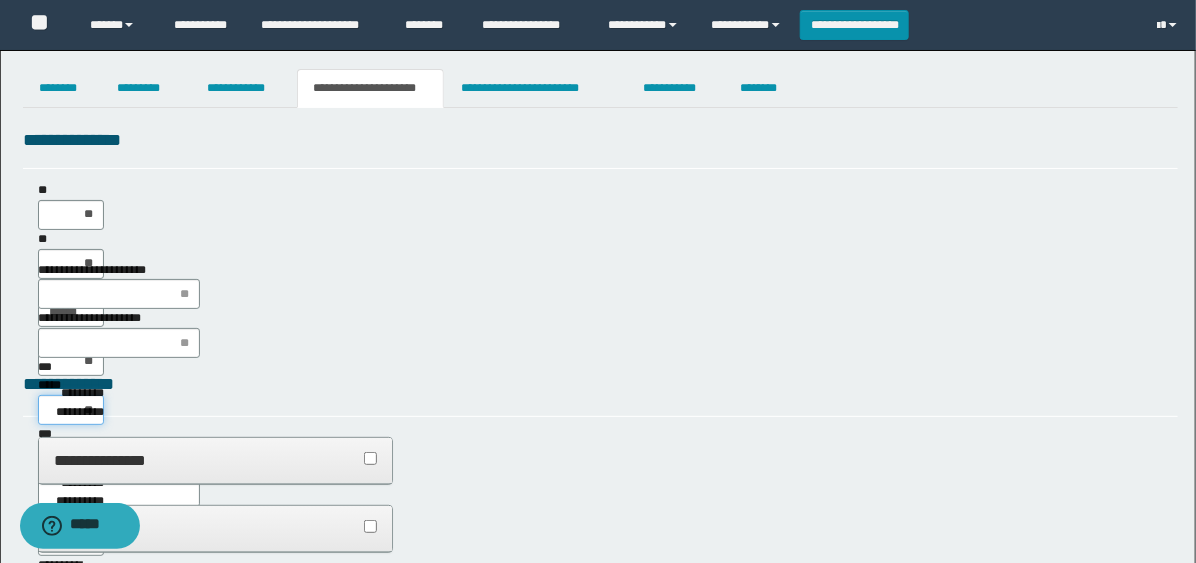 type on "***" 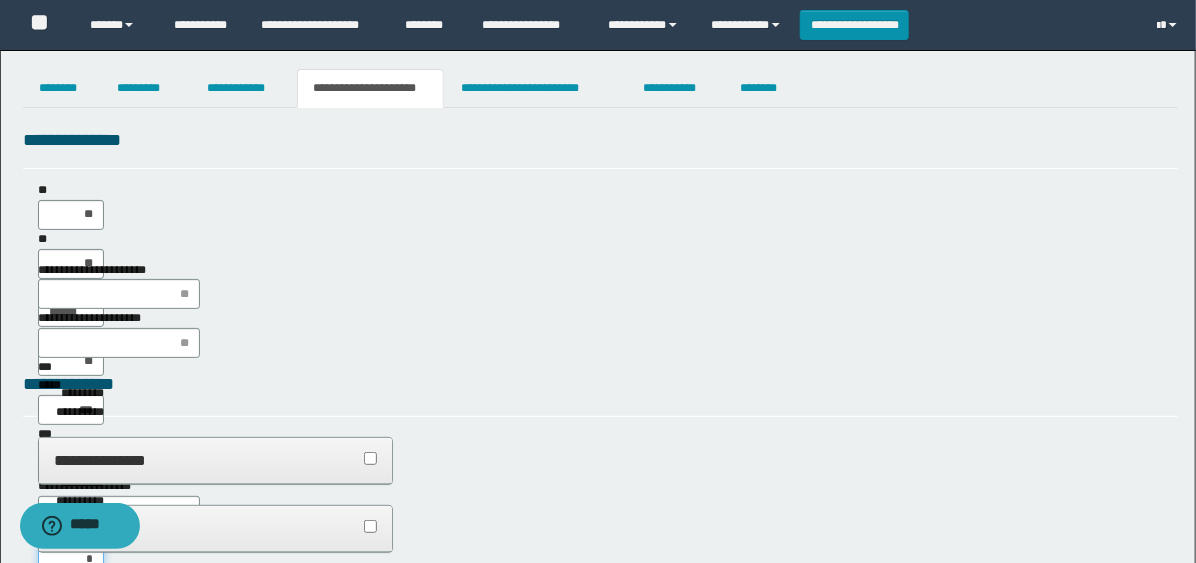 type on "**" 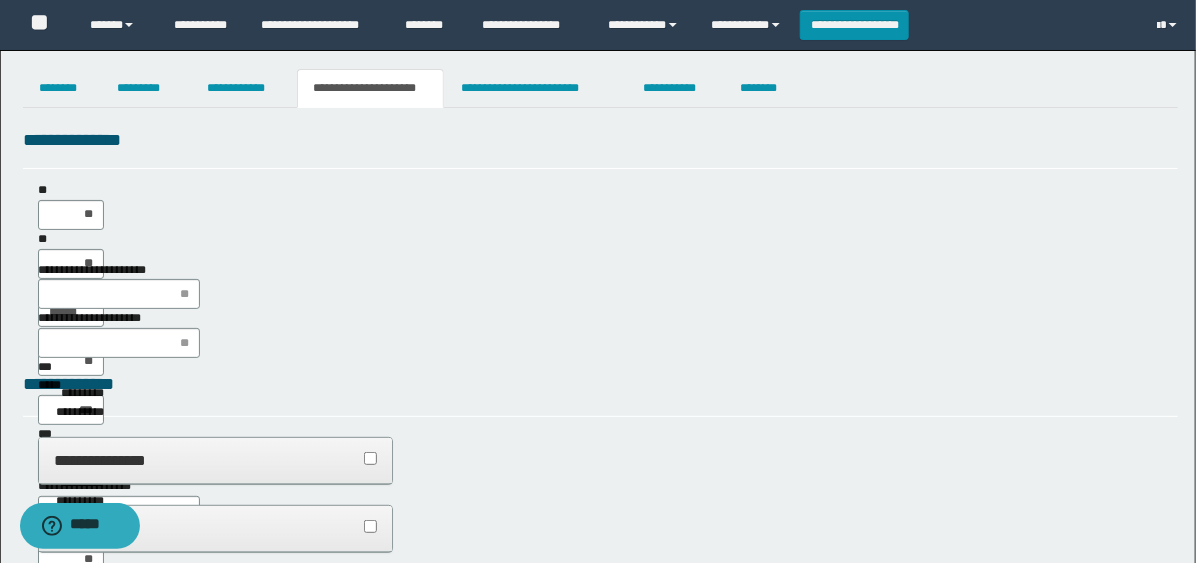 type on "**" 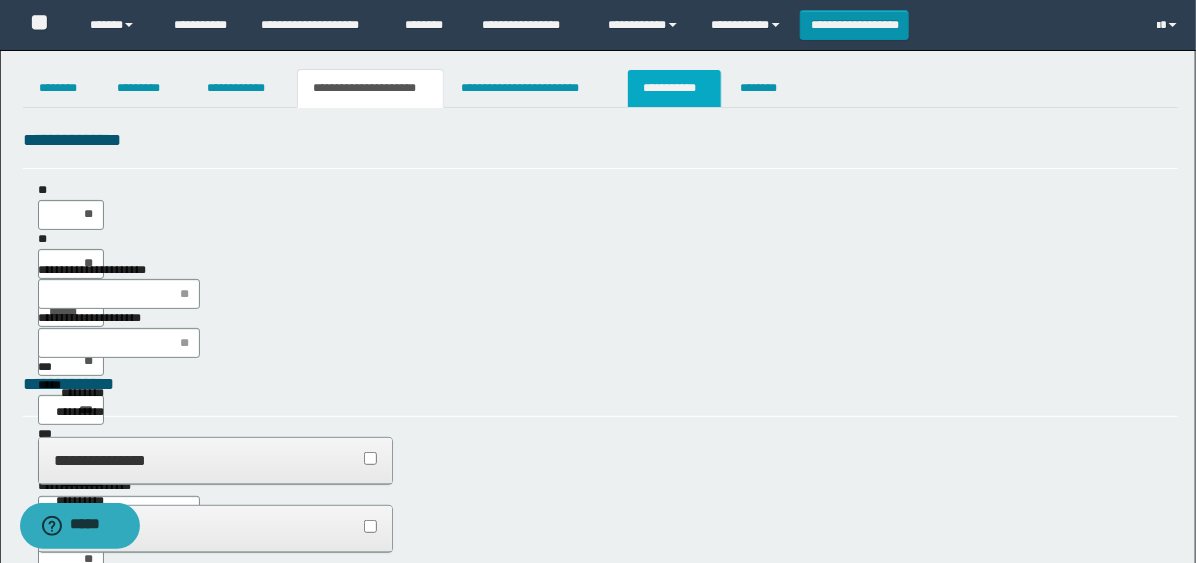 click on "**********" at bounding box center (674, 88) 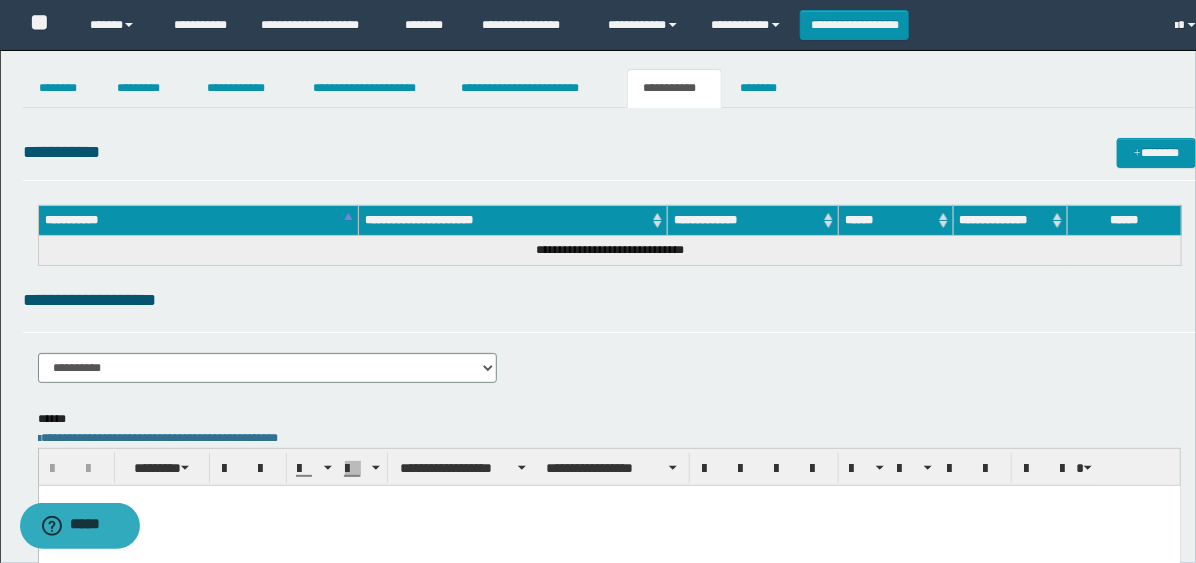 scroll, scrollTop: 0, scrollLeft: 0, axis: both 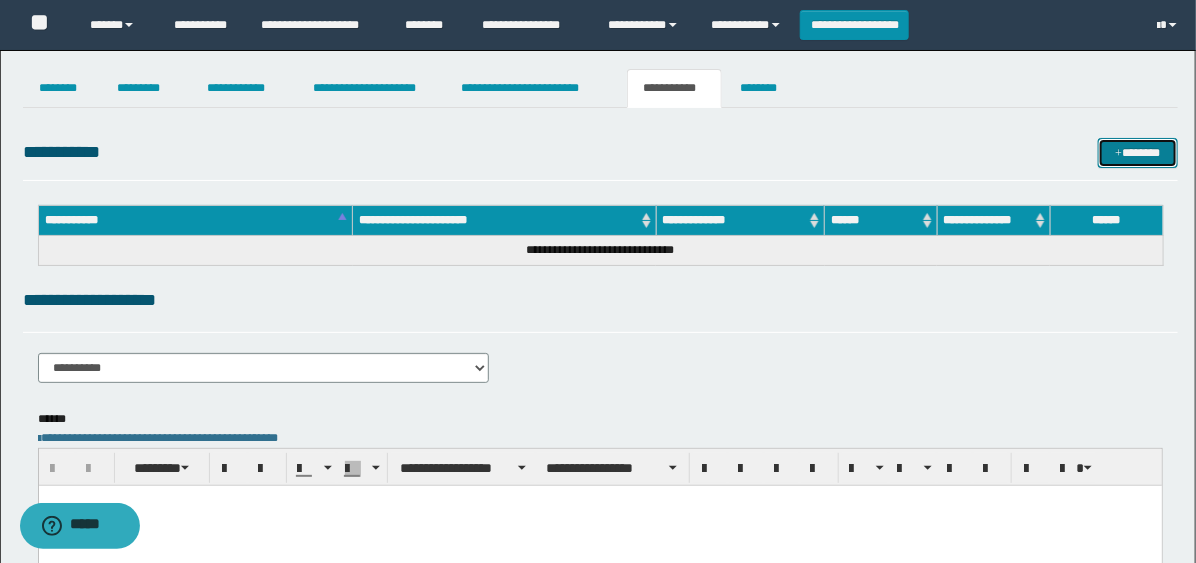 click on "*******" at bounding box center [1138, 153] 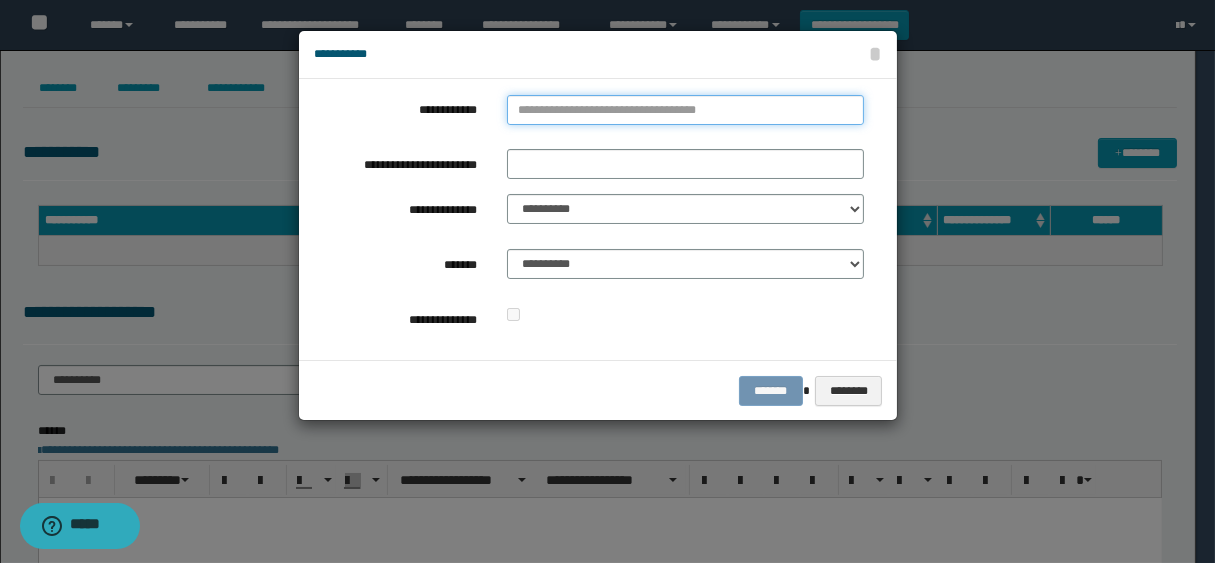 click on "**********" at bounding box center (685, 110) 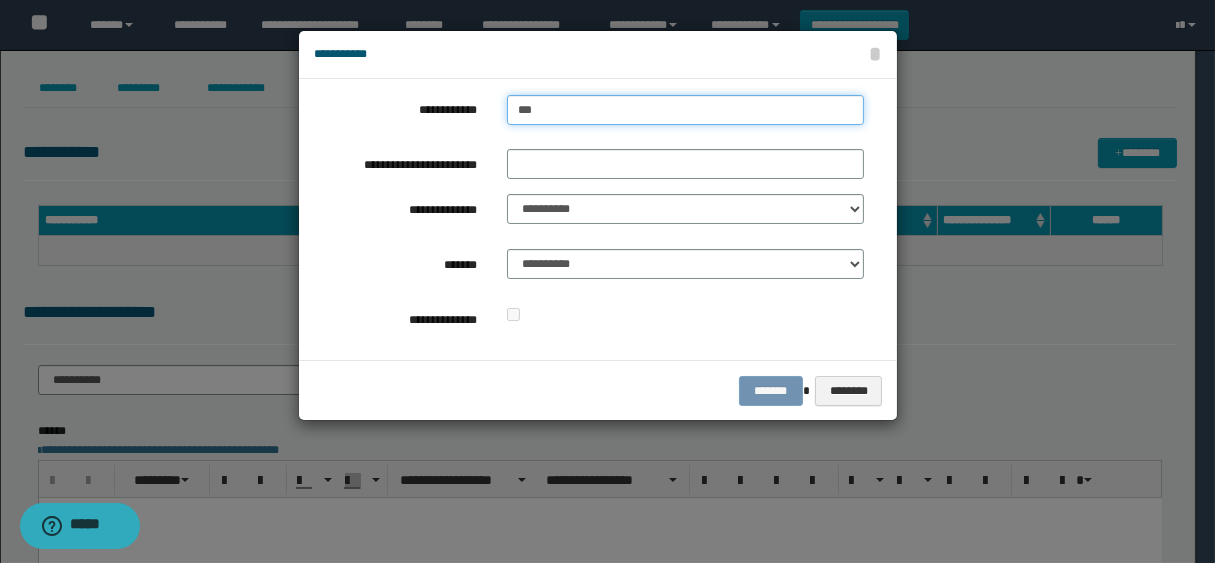 type on "****" 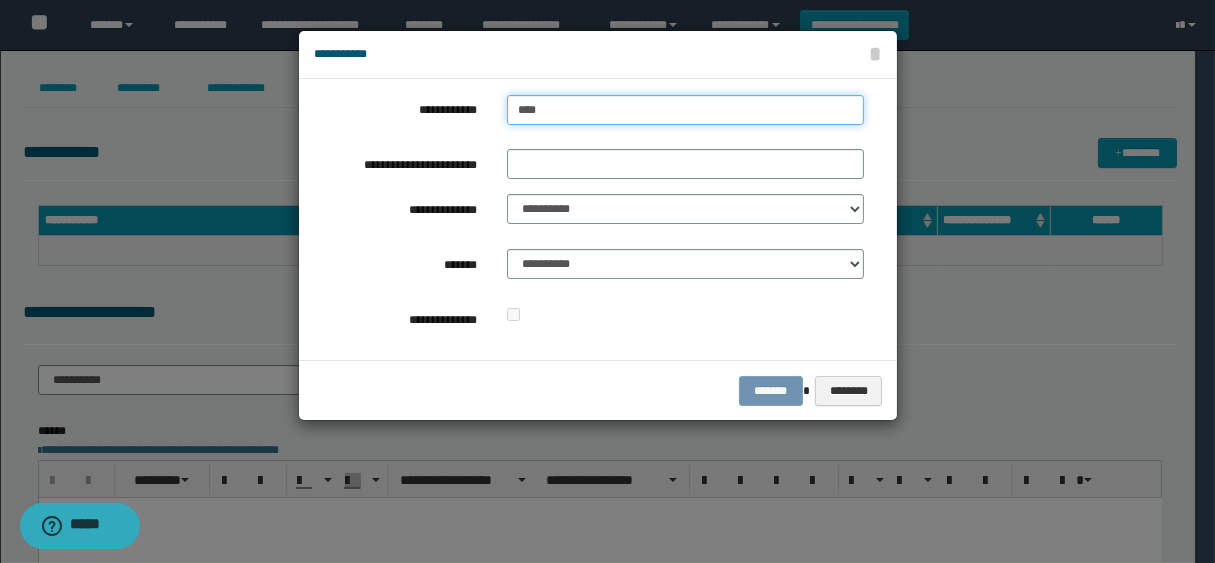 type on "****" 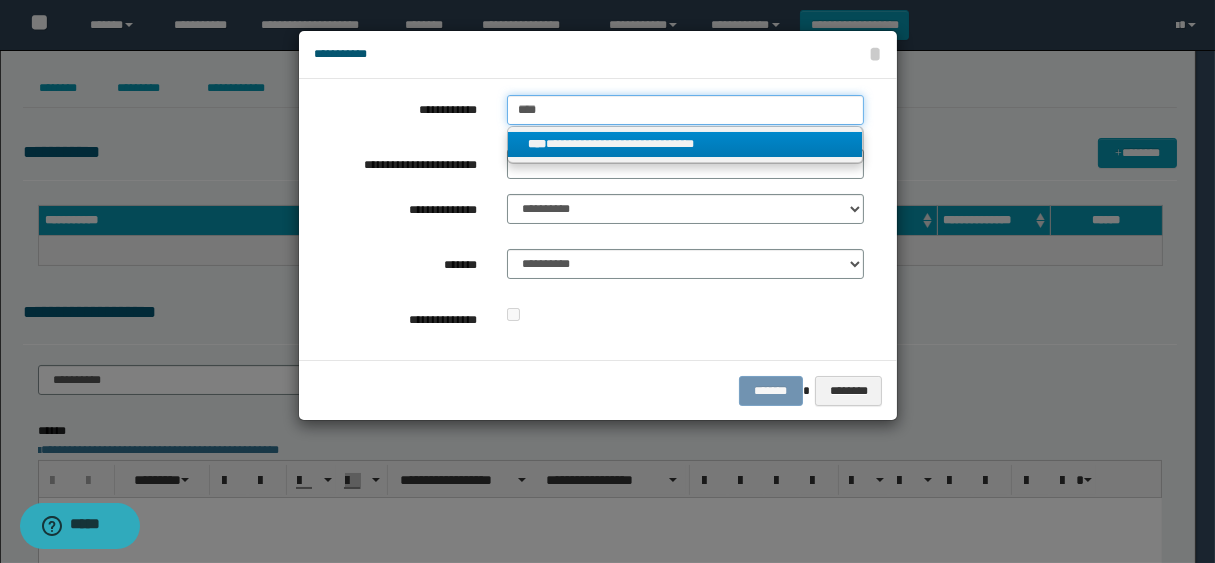 type on "****" 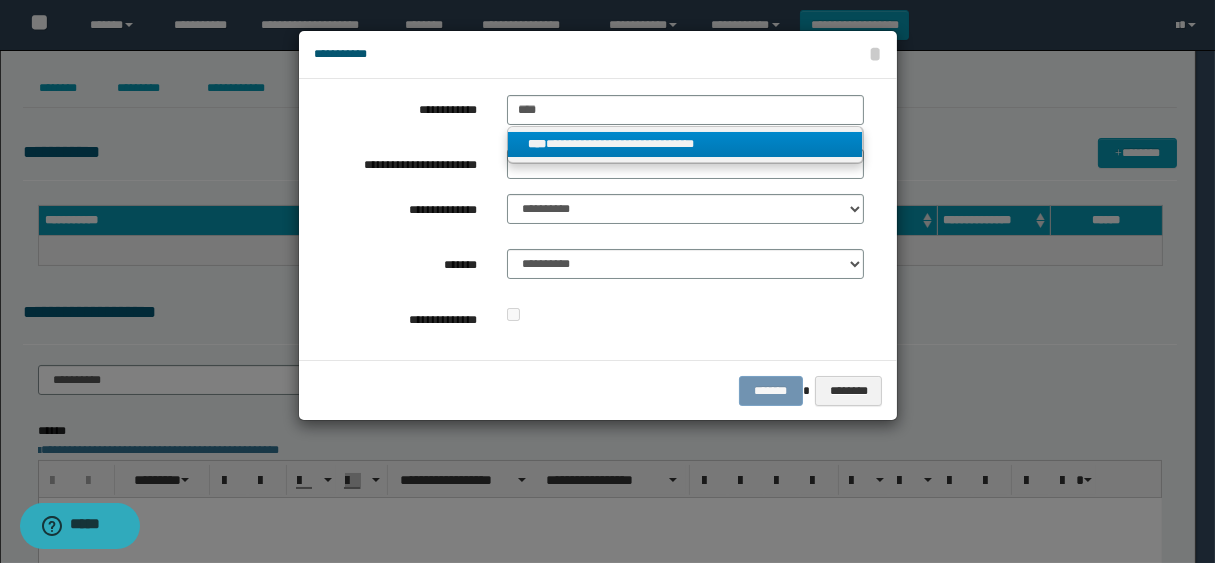 click on "**********" at bounding box center (685, 144) 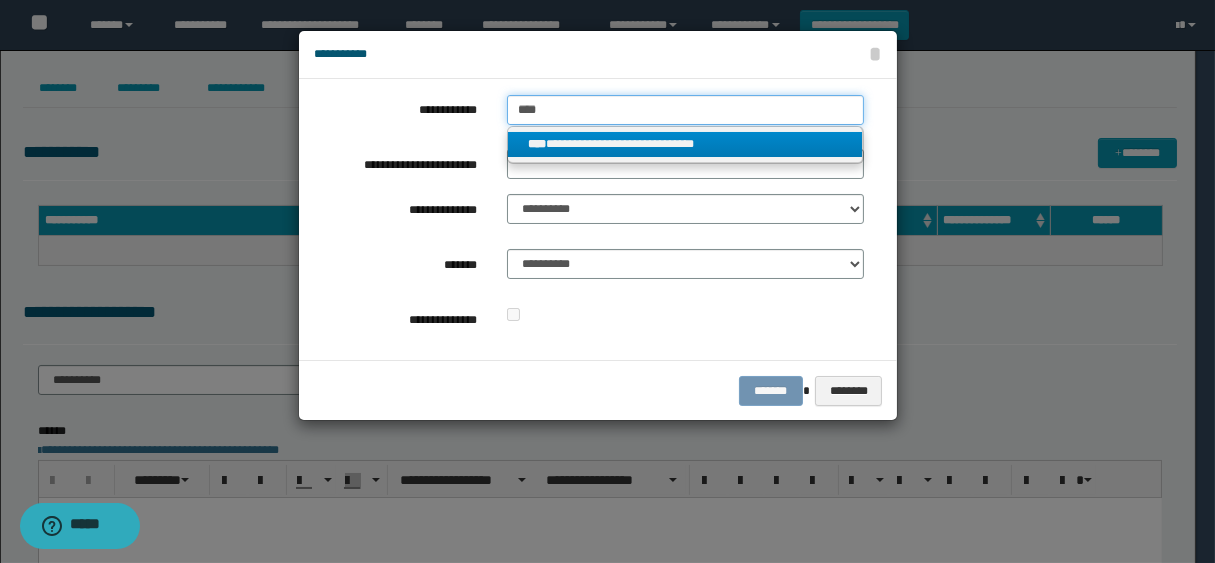 type 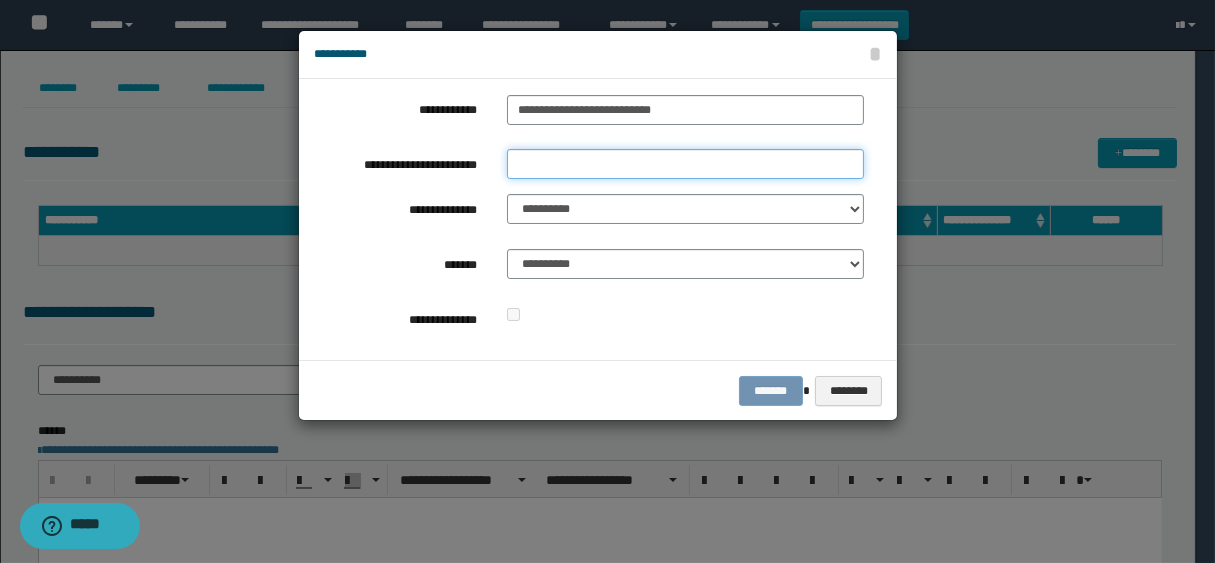 drag, startPoint x: 601, startPoint y: 156, endPoint x: 602, endPoint y: 167, distance: 11.045361 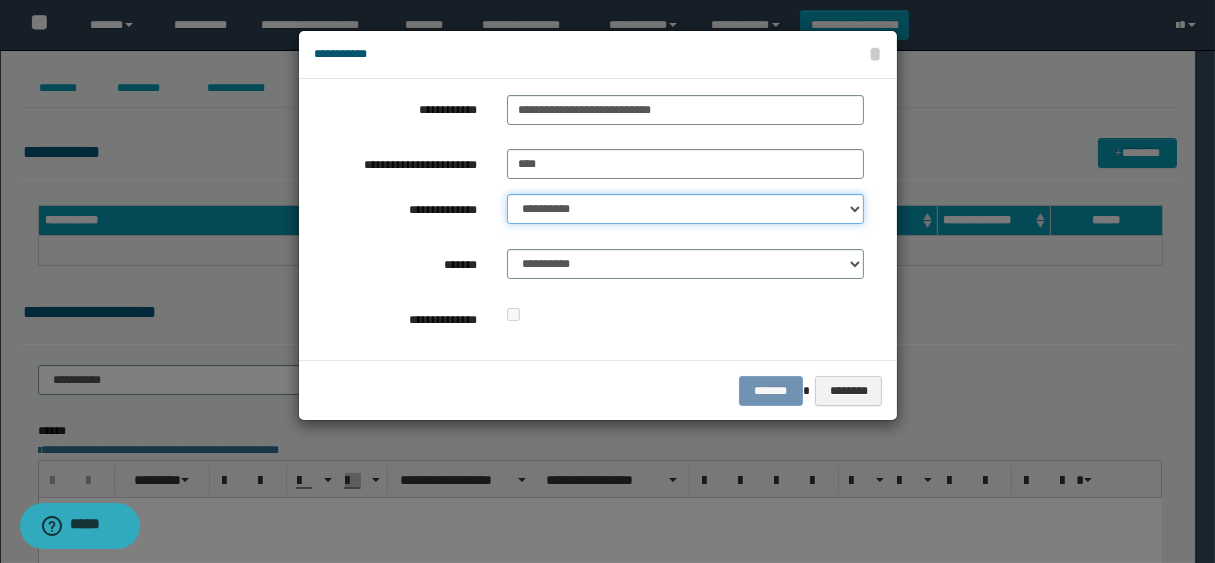 click on "**********" at bounding box center [685, 209] 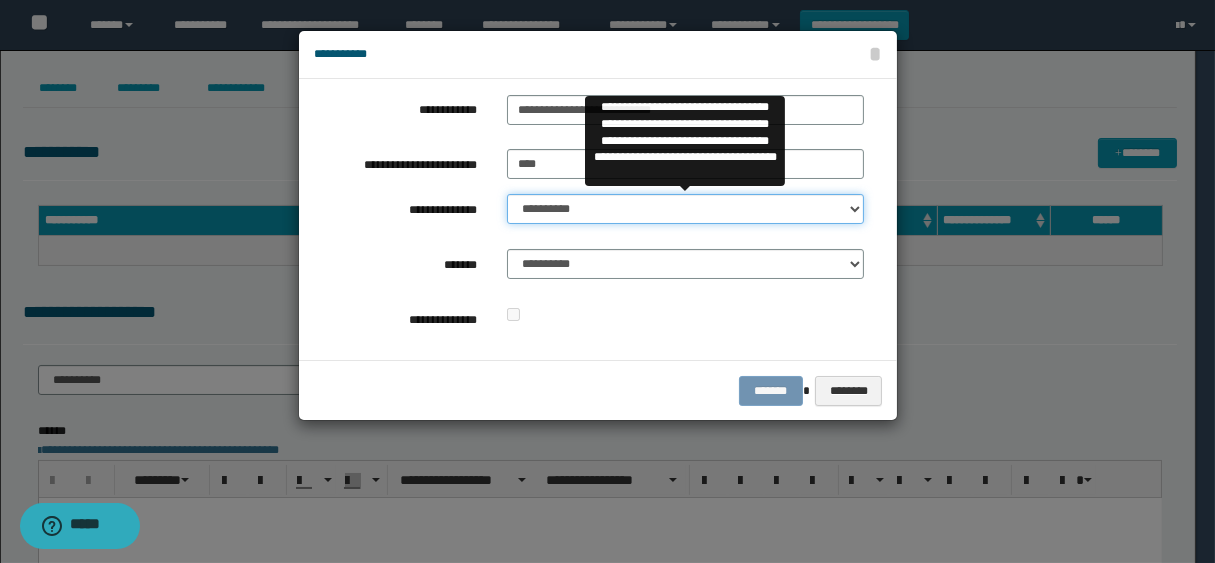 select on "**" 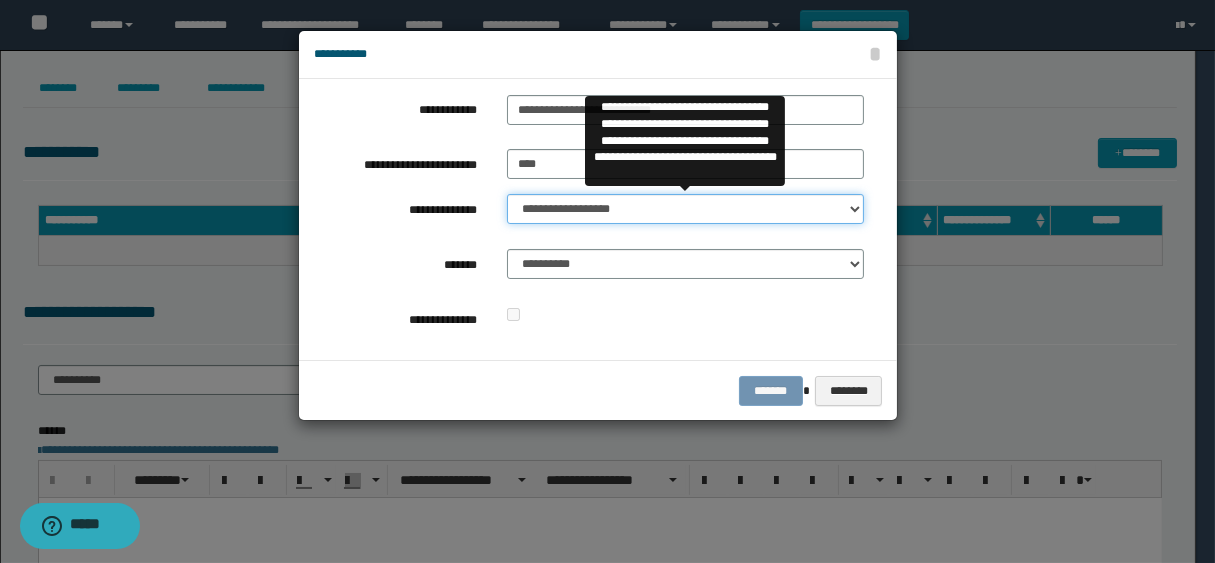 click on "**********" at bounding box center (685, 209) 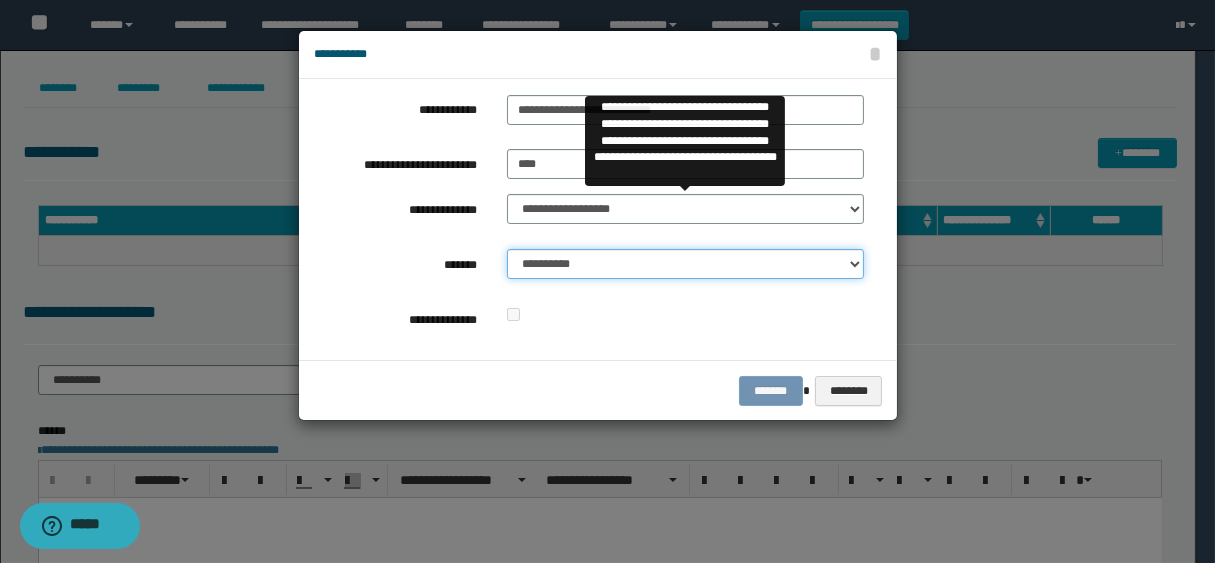 drag, startPoint x: 606, startPoint y: 262, endPoint x: 606, endPoint y: 276, distance: 14 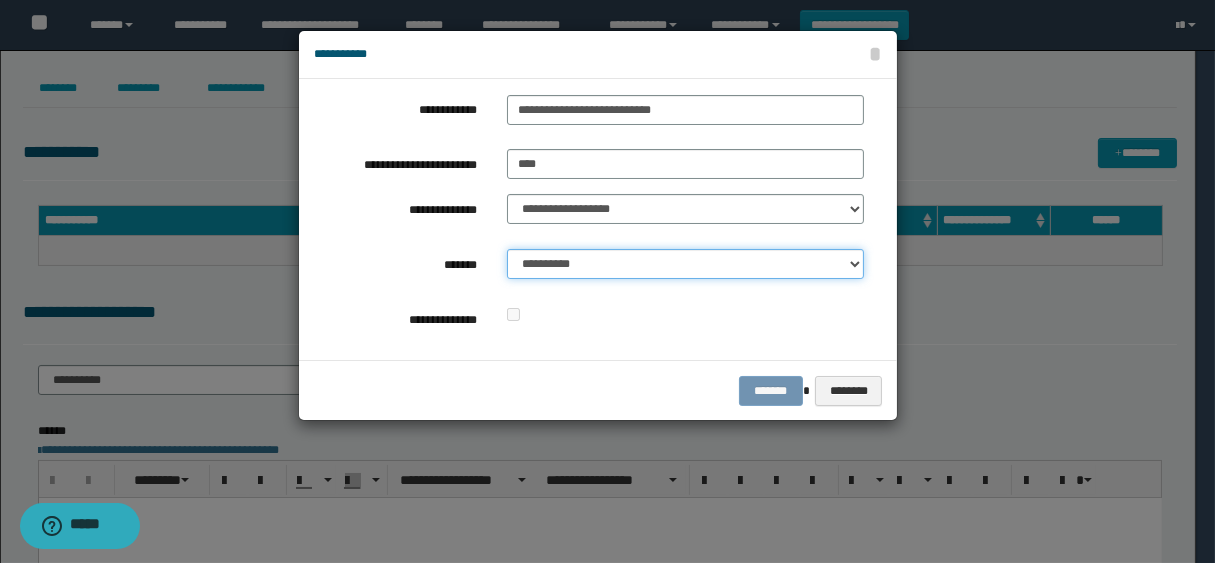select on "*" 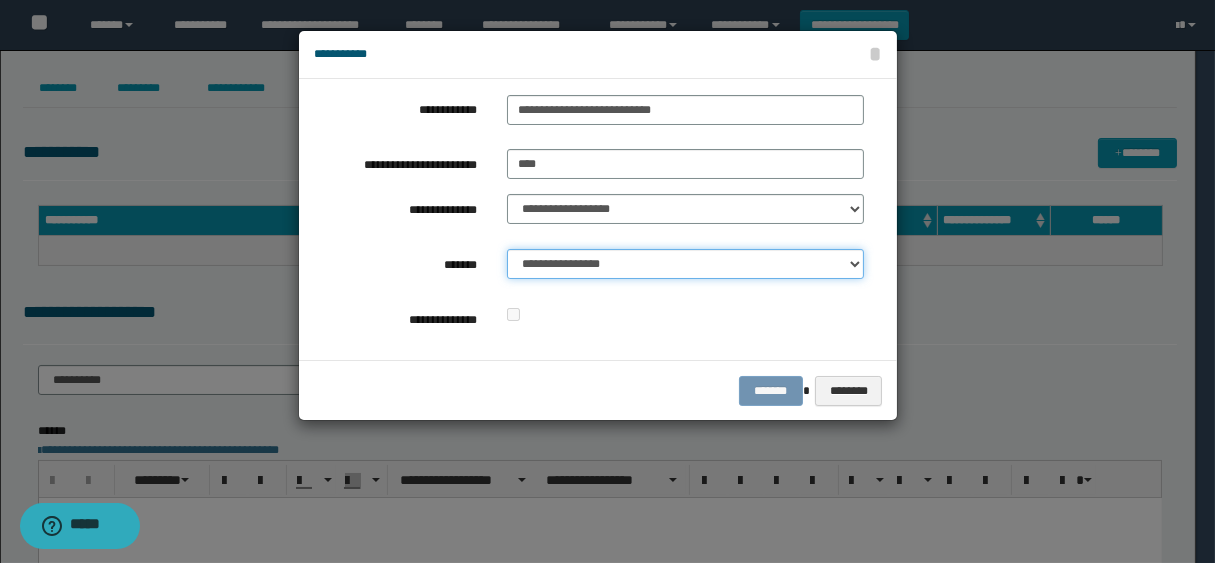 click on "**********" at bounding box center [685, 264] 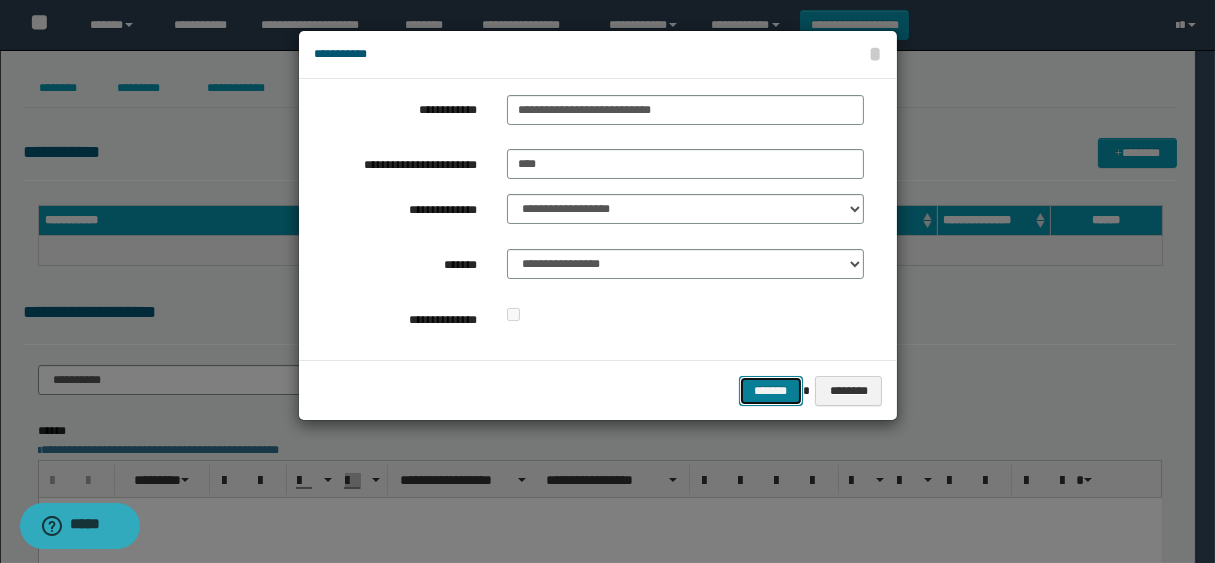 click on "*******" at bounding box center (771, 391) 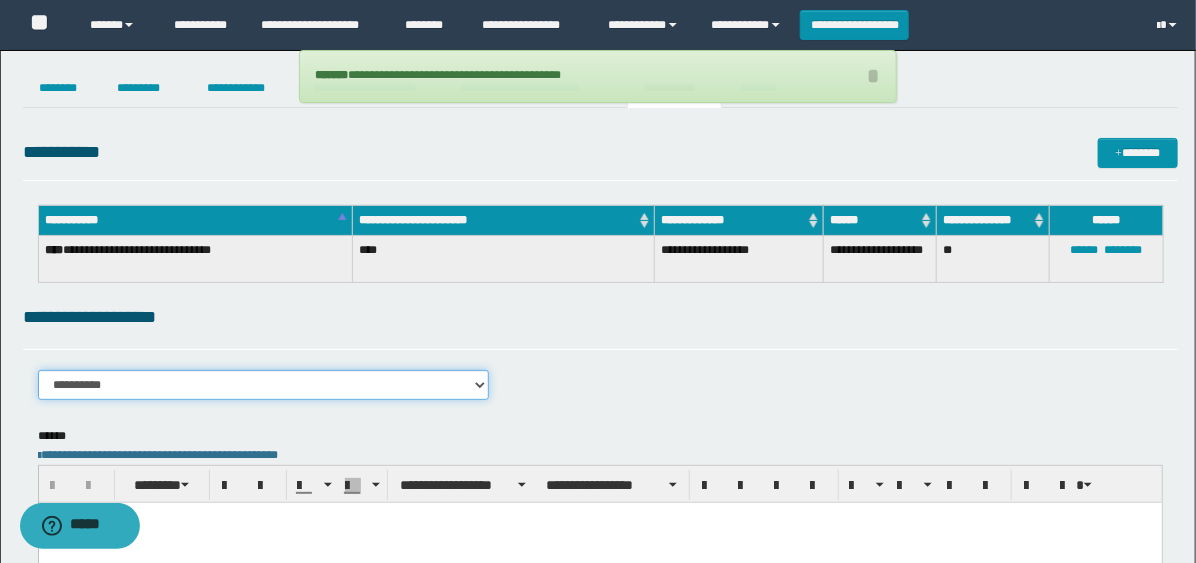 click on "**********" at bounding box center (263, 385) 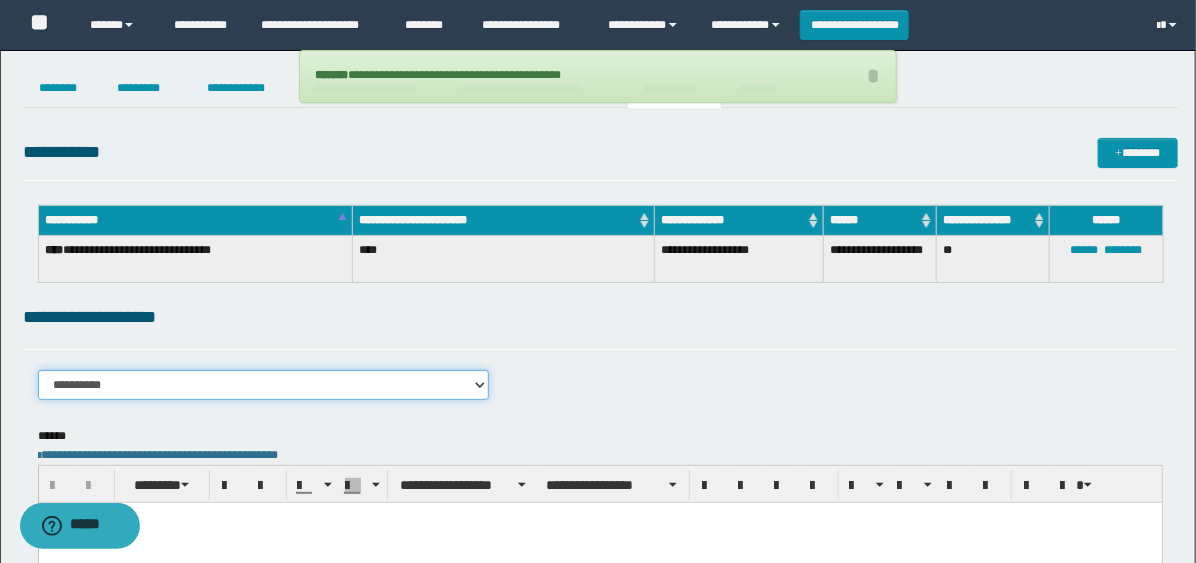 select on "****" 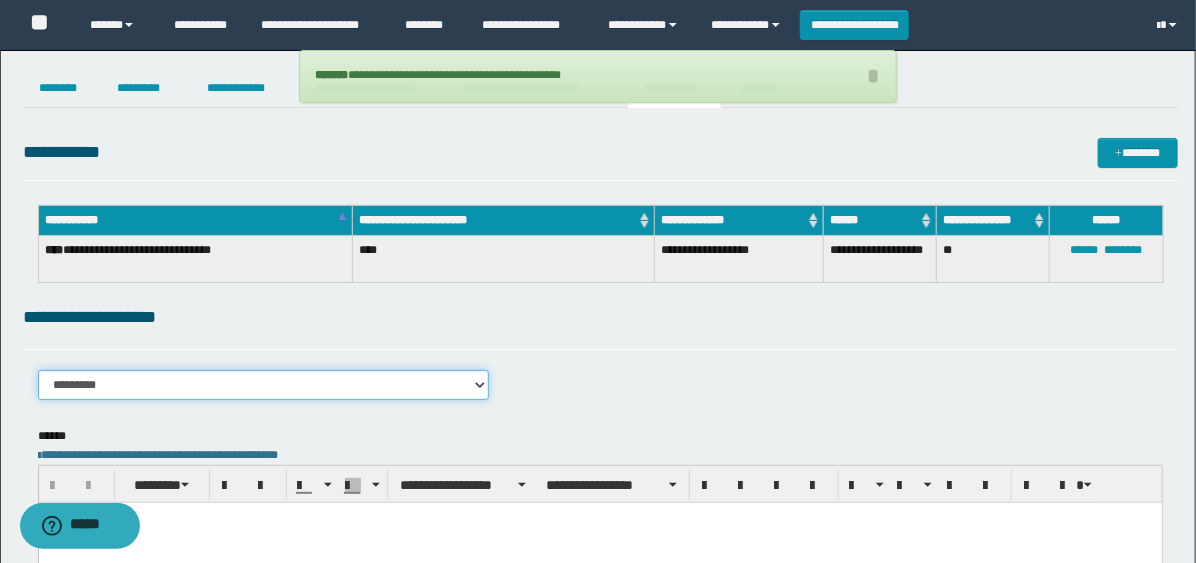click on "**********" at bounding box center [263, 385] 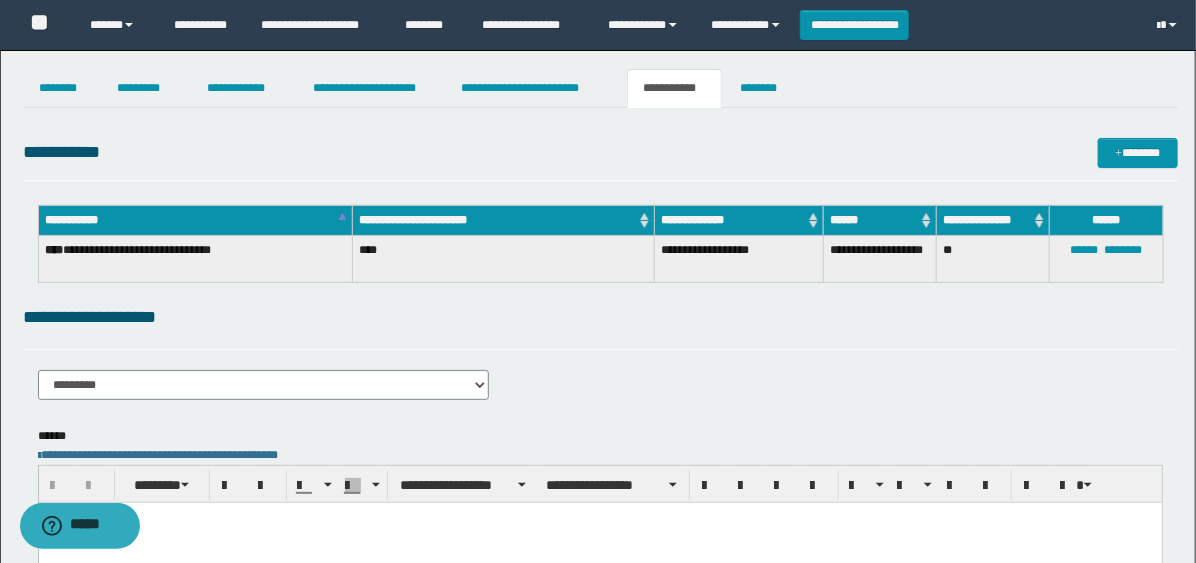 type 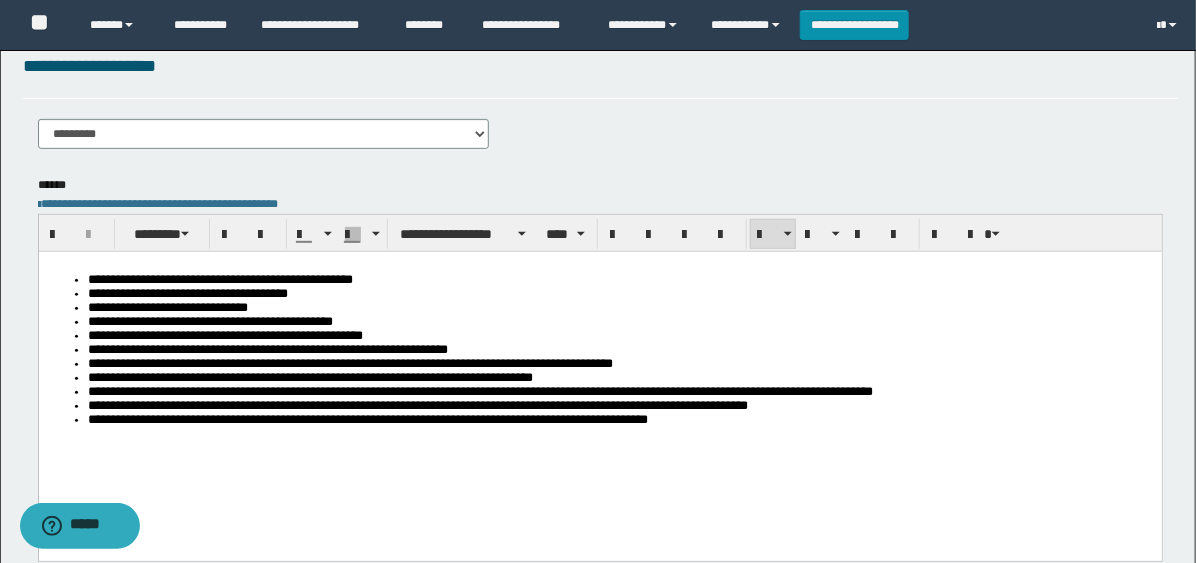 scroll, scrollTop: 272, scrollLeft: 0, axis: vertical 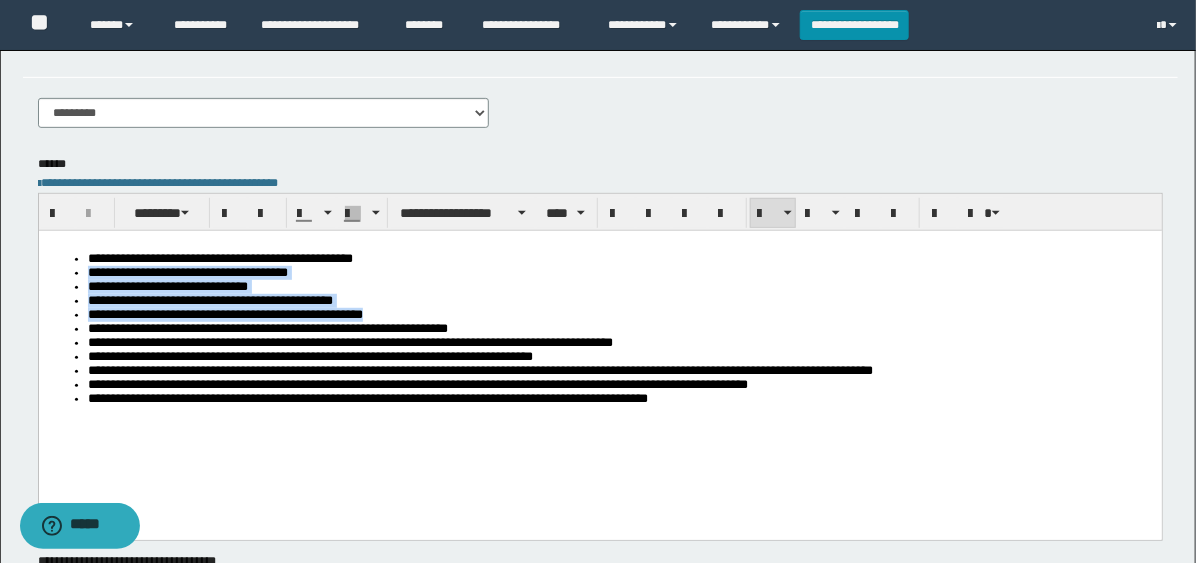 drag, startPoint x: 401, startPoint y: 321, endPoint x: 76, endPoint y: 272, distance: 328.6731 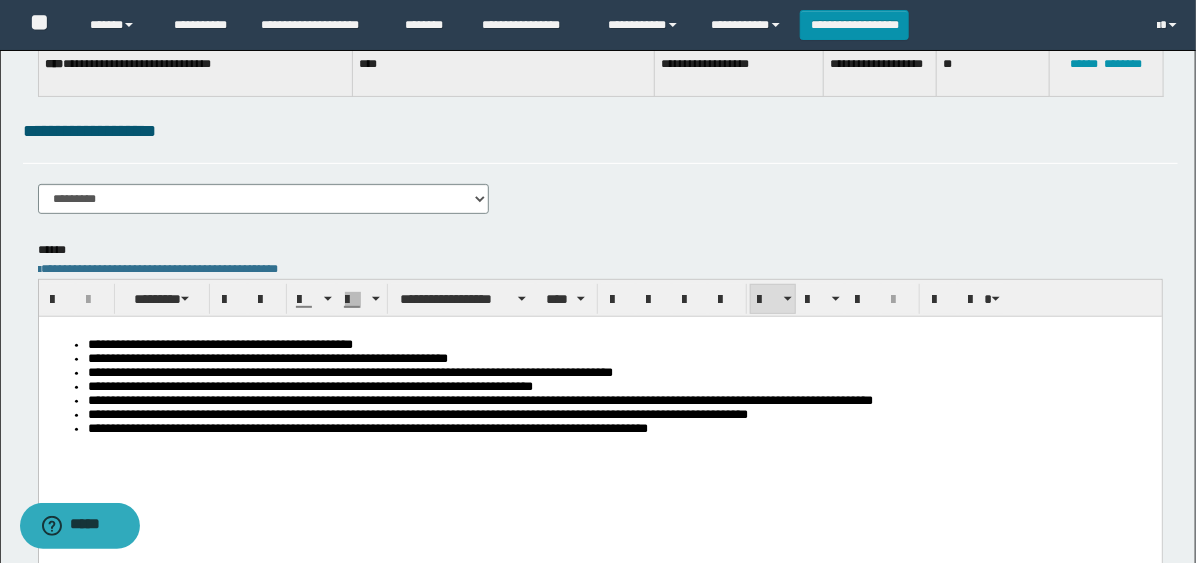 scroll, scrollTop: 0, scrollLeft: 0, axis: both 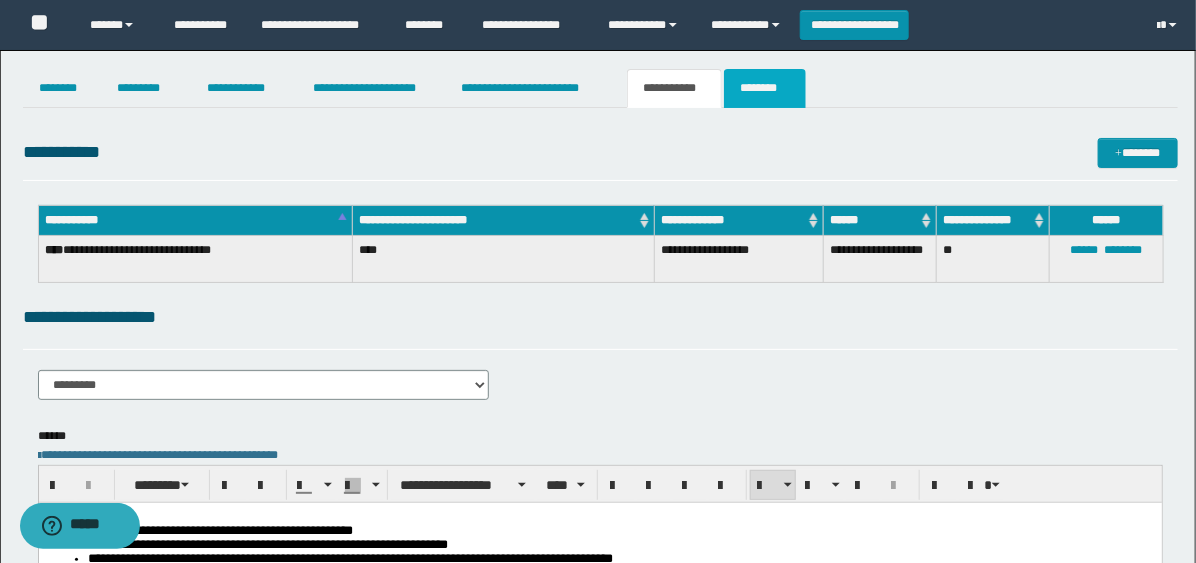 click on "********" at bounding box center (765, 88) 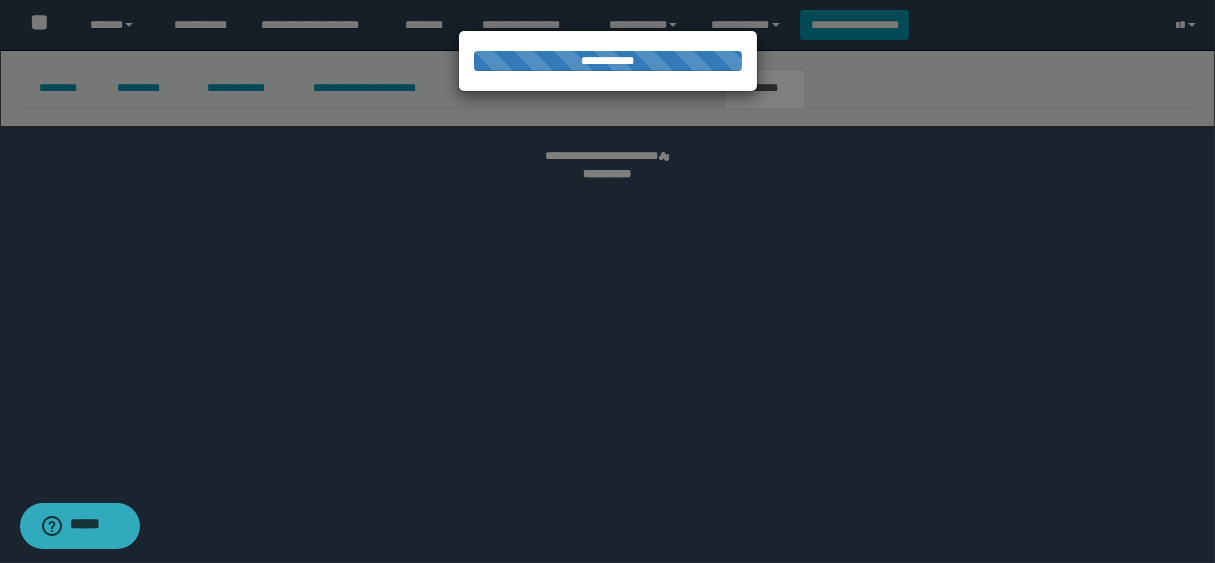 select 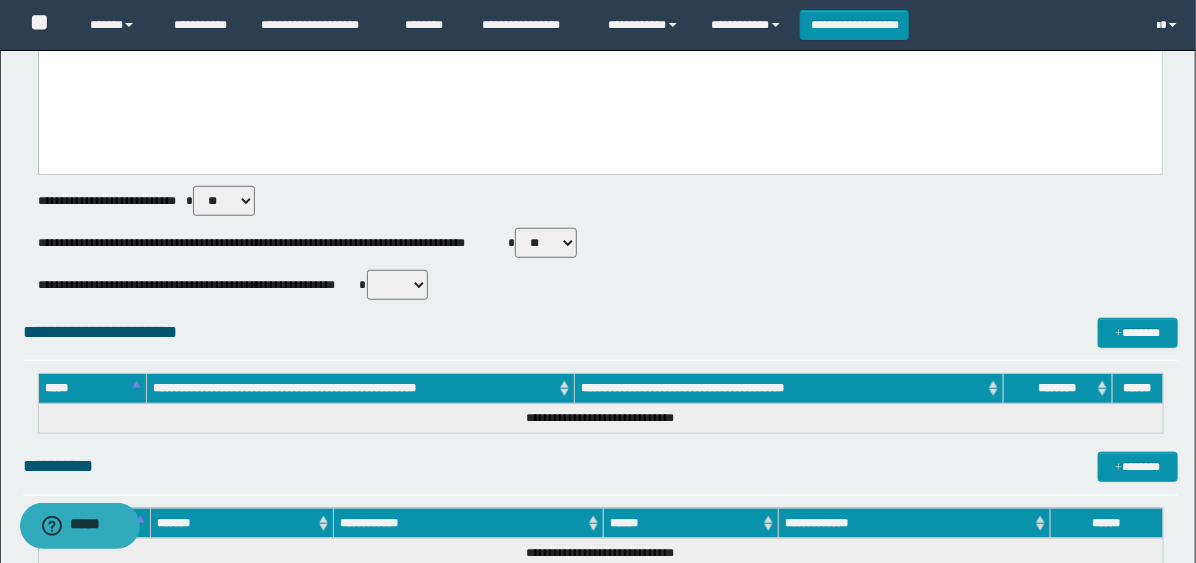 scroll, scrollTop: 542, scrollLeft: 0, axis: vertical 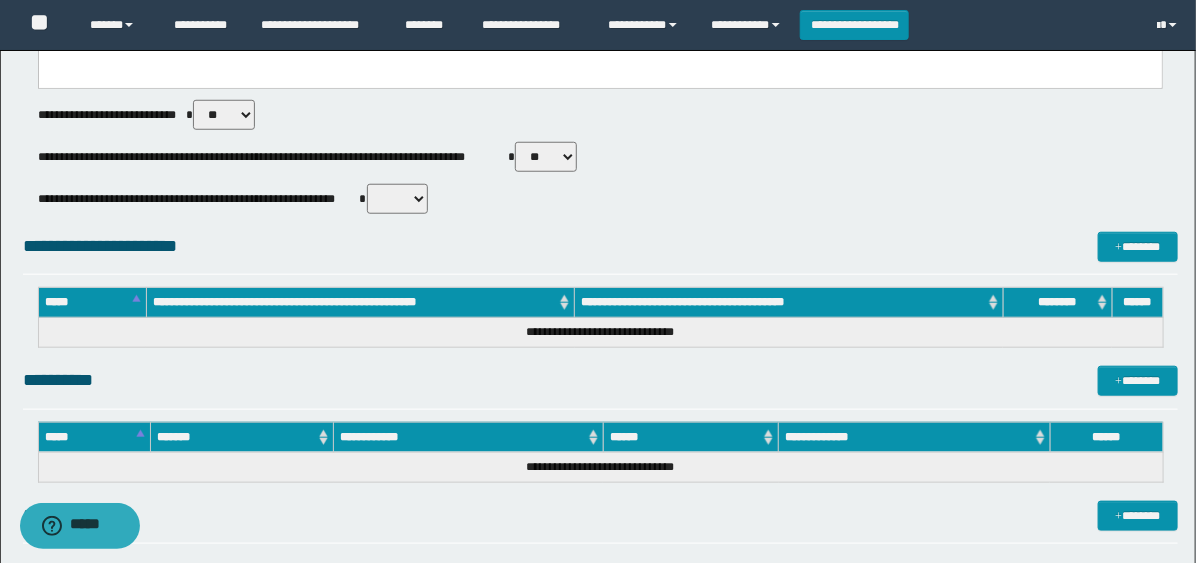 click on "**
**" at bounding box center (546, 157) 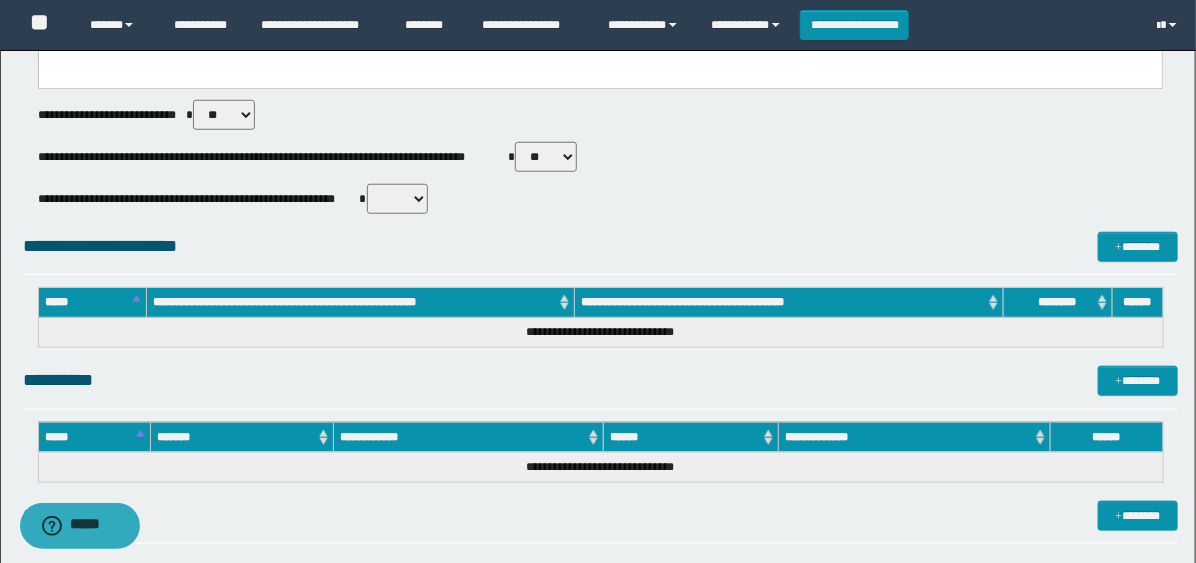 click on "**
**" at bounding box center (546, 157) 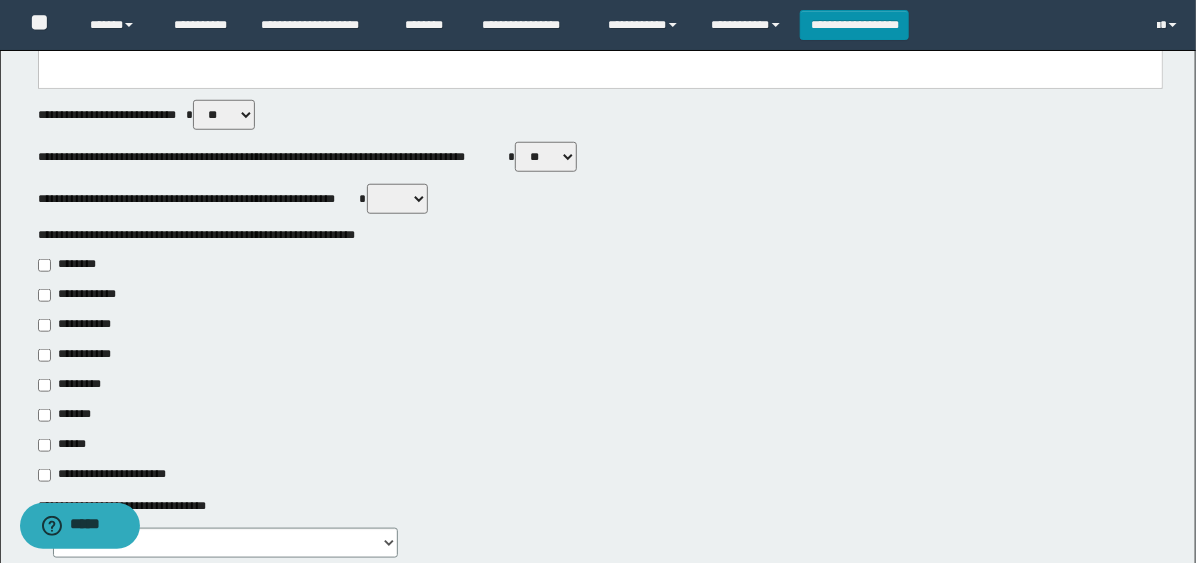 click on "**********" at bounding box center [76, 355] 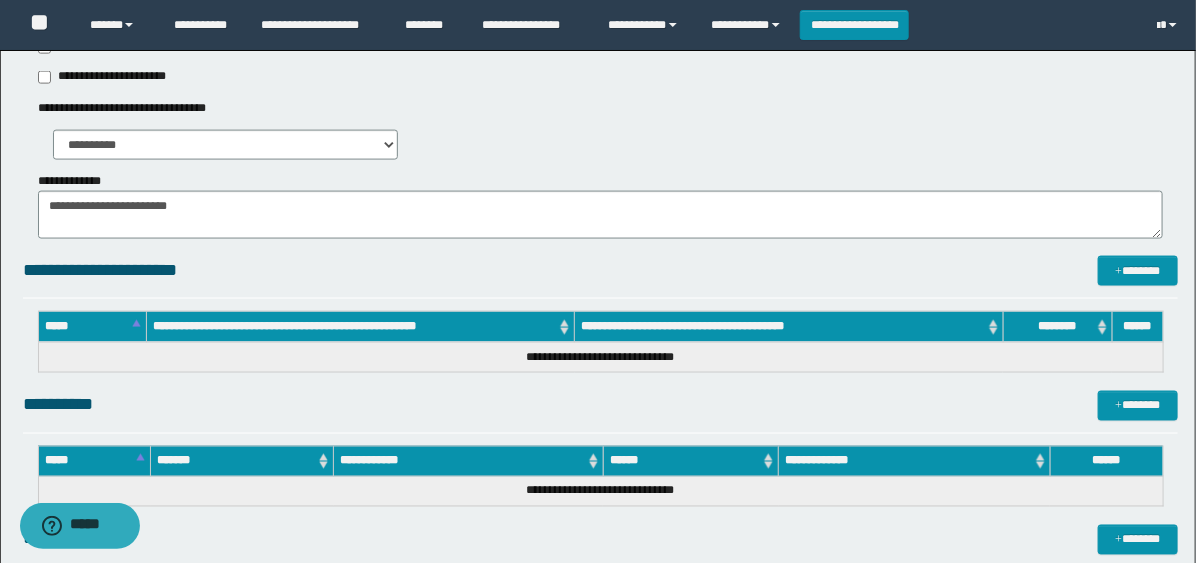 scroll, scrollTop: 951, scrollLeft: 0, axis: vertical 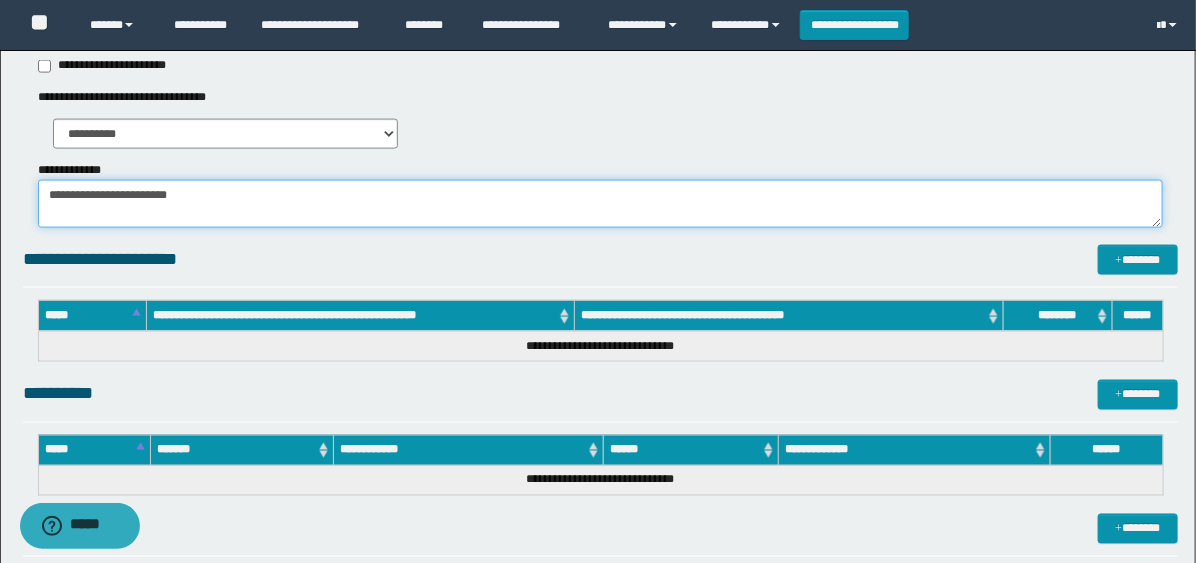 click on "**********" at bounding box center [600, 204] 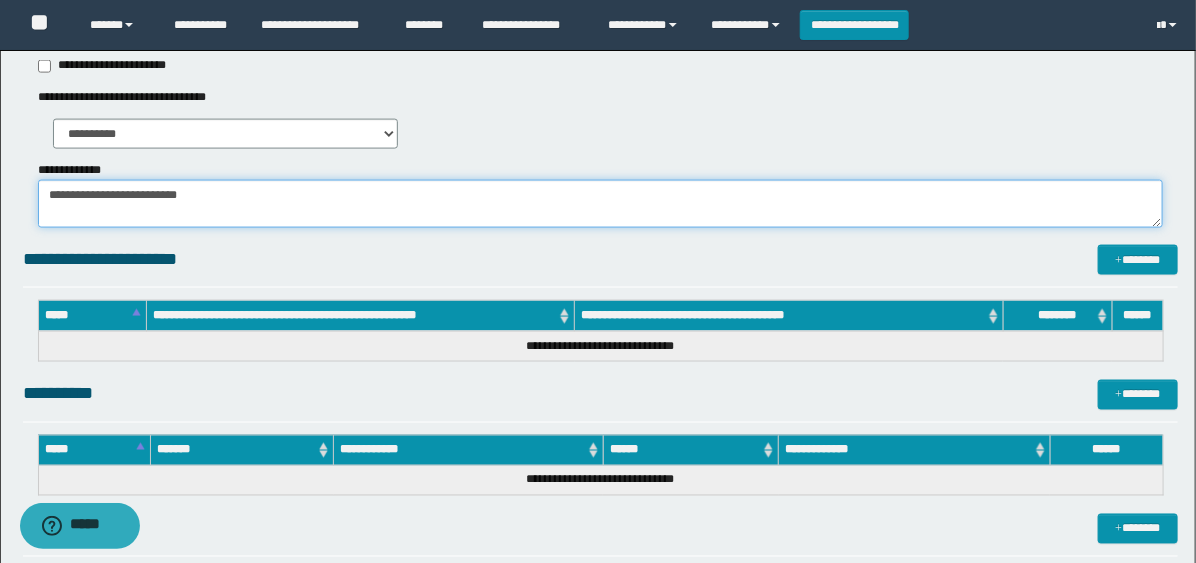 paste on "**********" 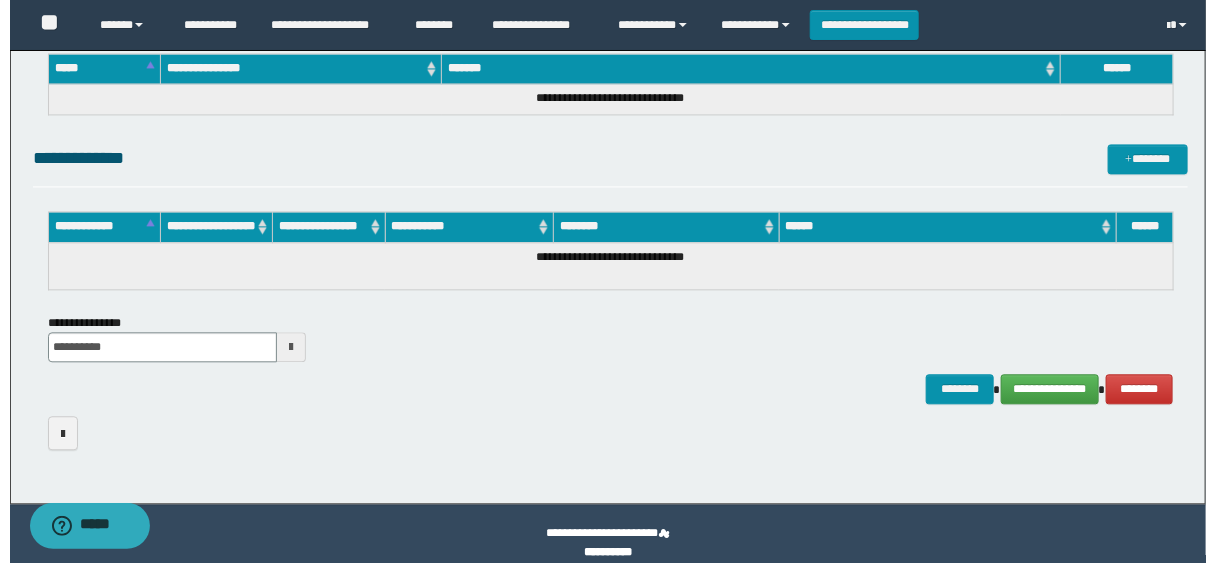 scroll, scrollTop: 1489, scrollLeft: 0, axis: vertical 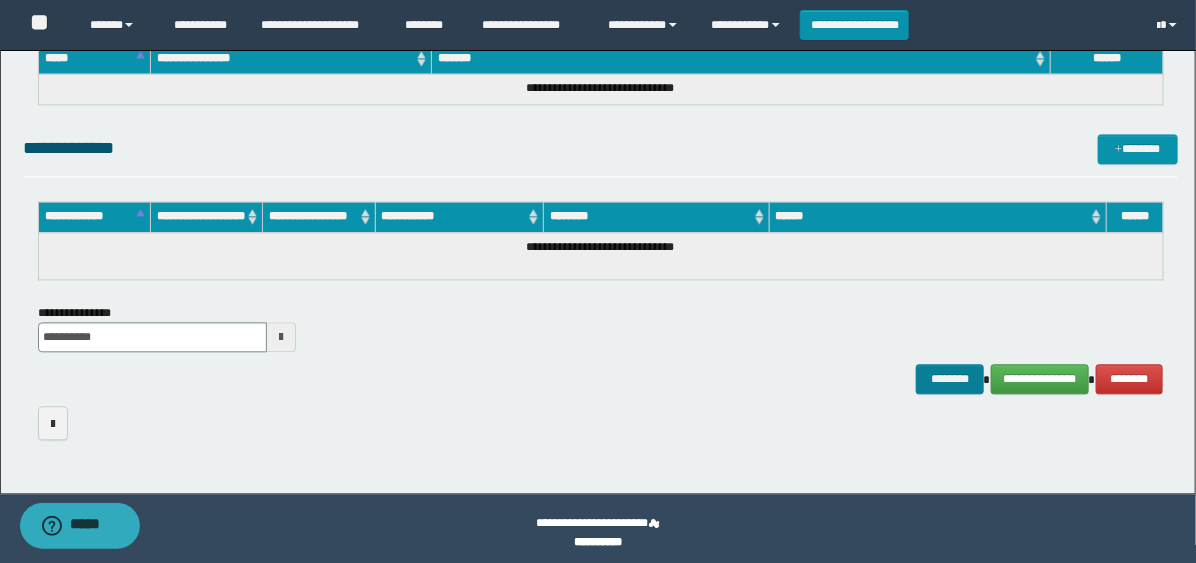 type on "**********" 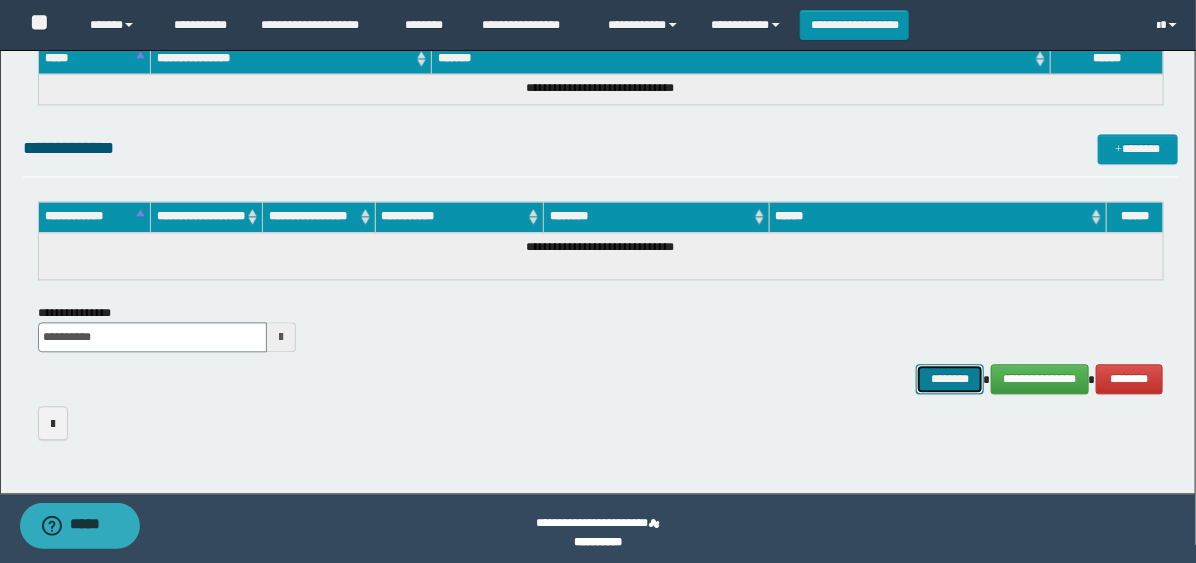 click on "********" at bounding box center (950, 379) 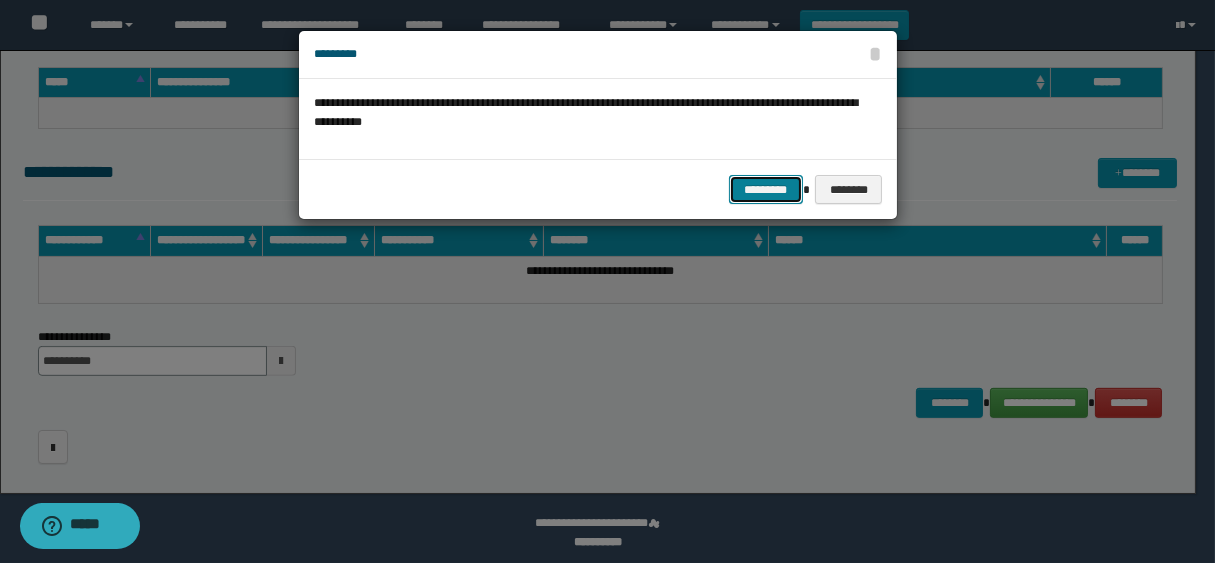 click on "*********" at bounding box center (766, 190) 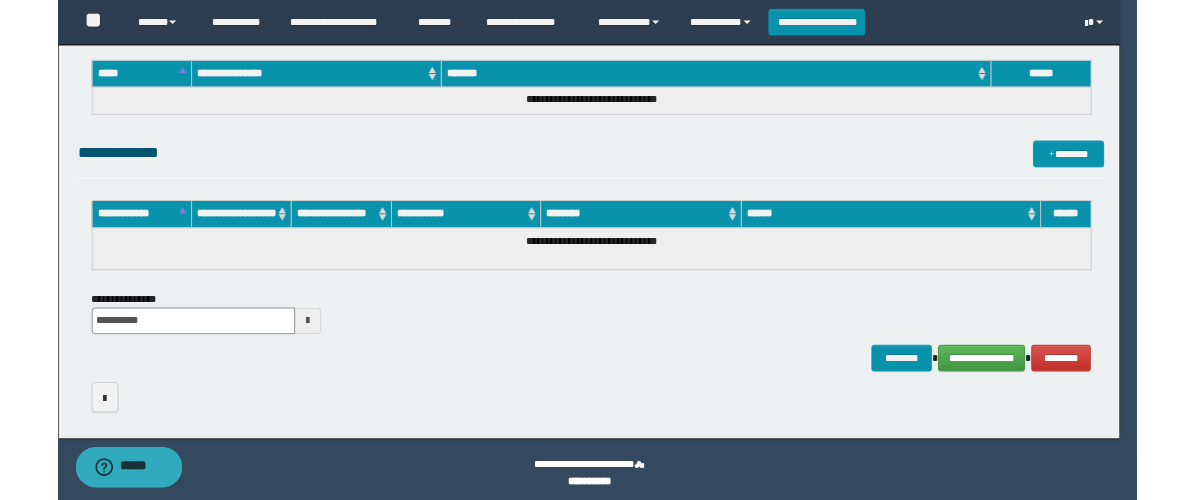 scroll, scrollTop: 1480, scrollLeft: 0, axis: vertical 